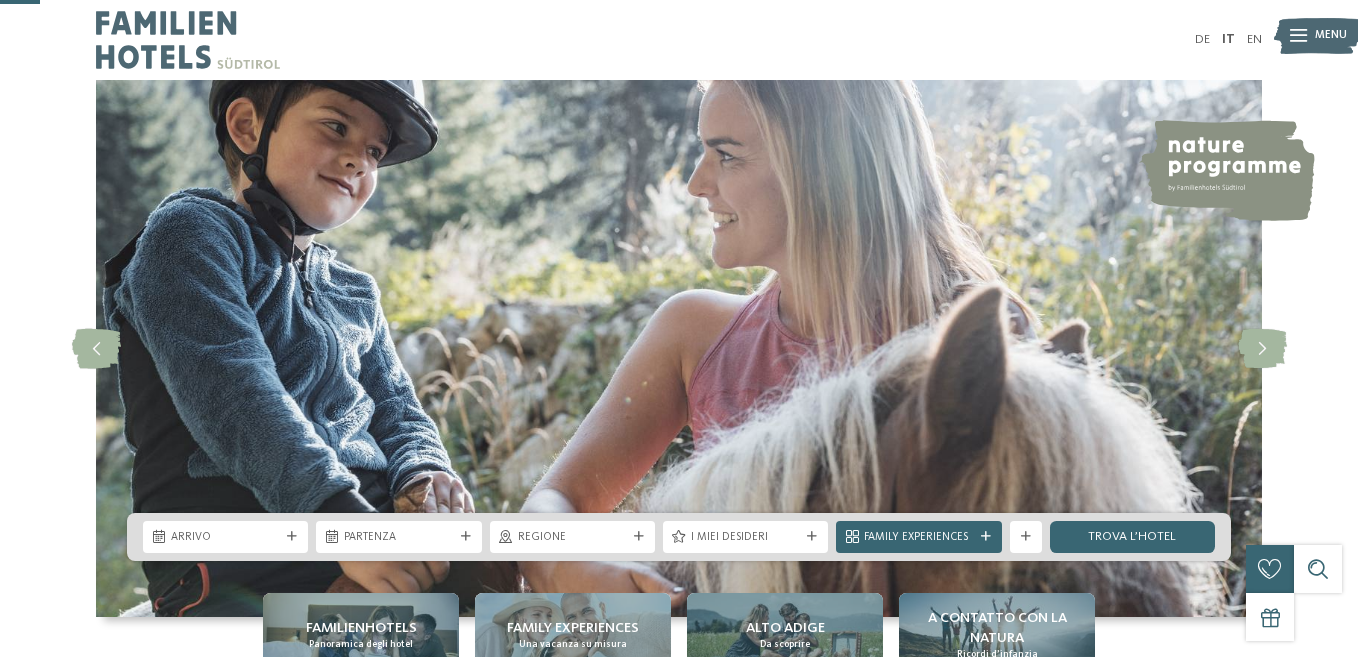 scroll, scrollTop: 200, scrollLeft: 0, axis: vertical 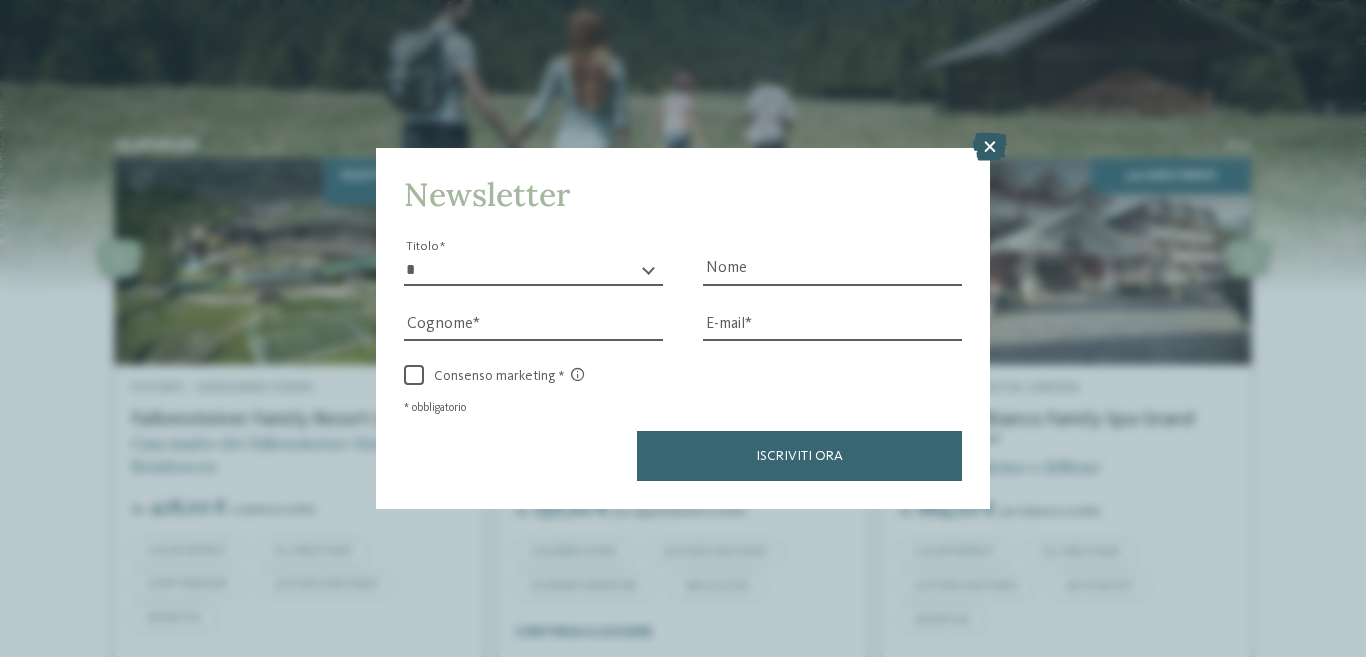 click at bounding box center (990, 147) 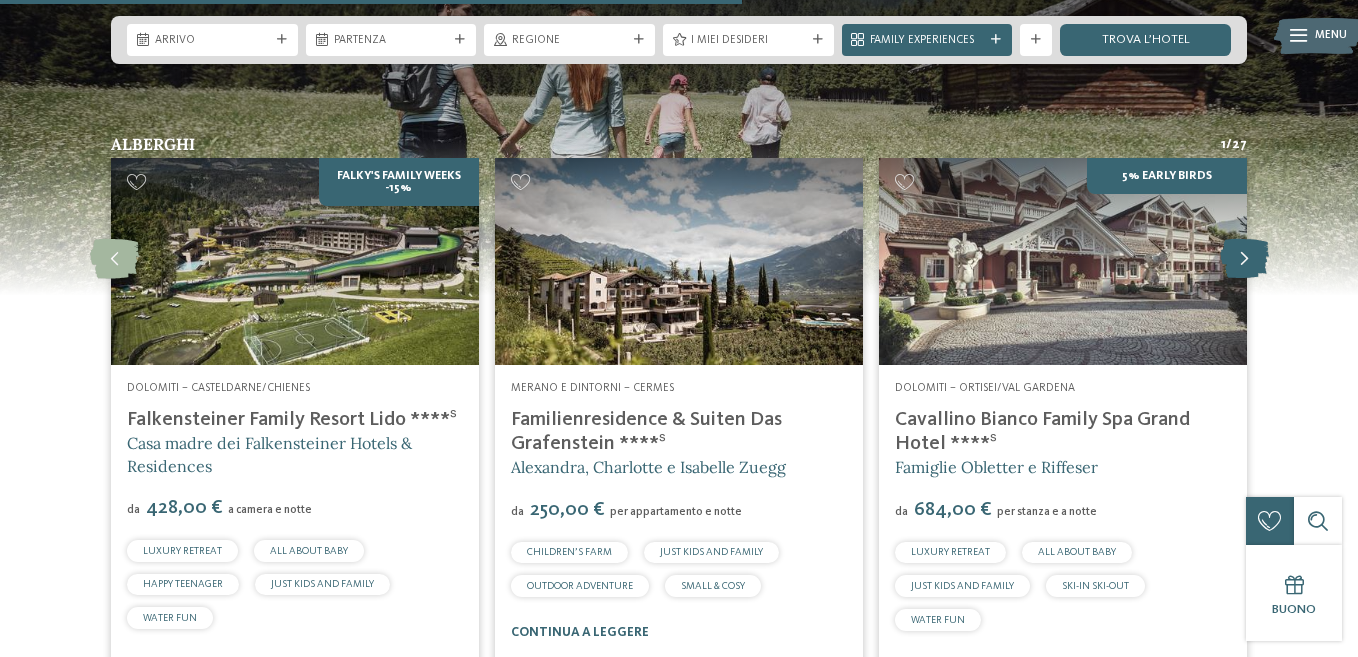 click at bounding box center (1244, 259) 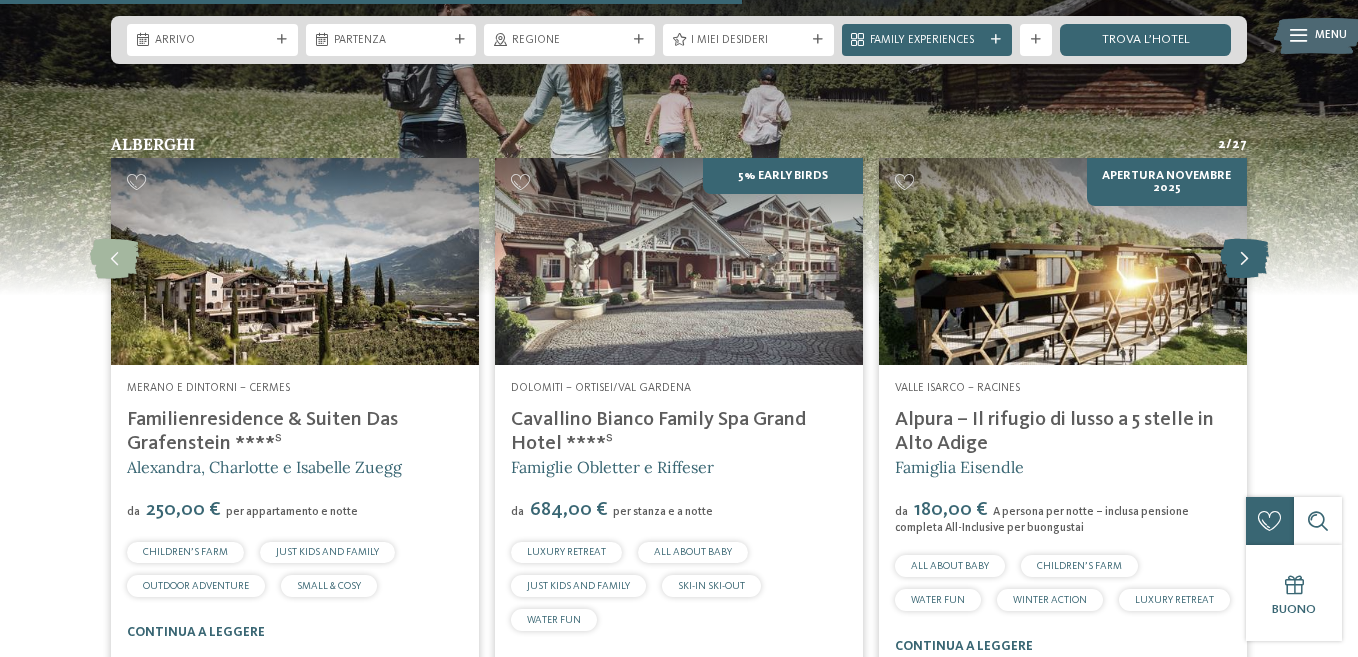 click at bounding box center [1244, 259] 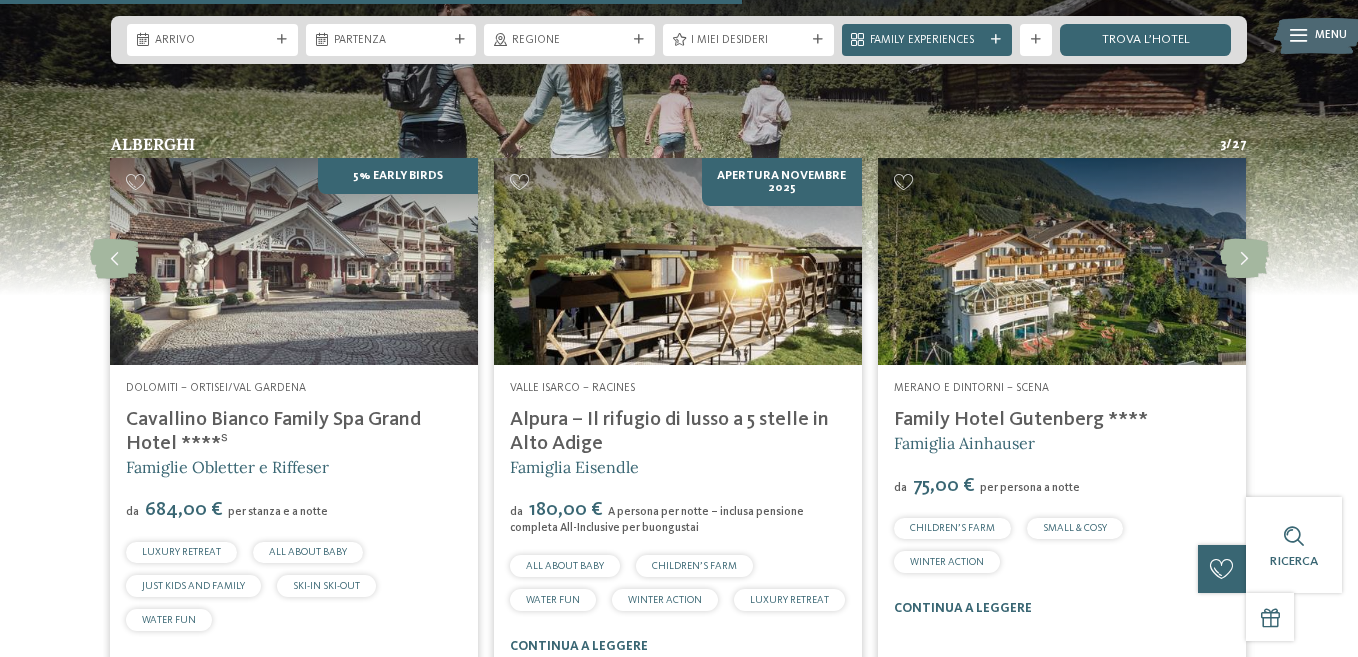 drag, startPoint x: 506, startPoint y: 400, endPoint x: 496, endPoint y: 409, distance: 13.453624 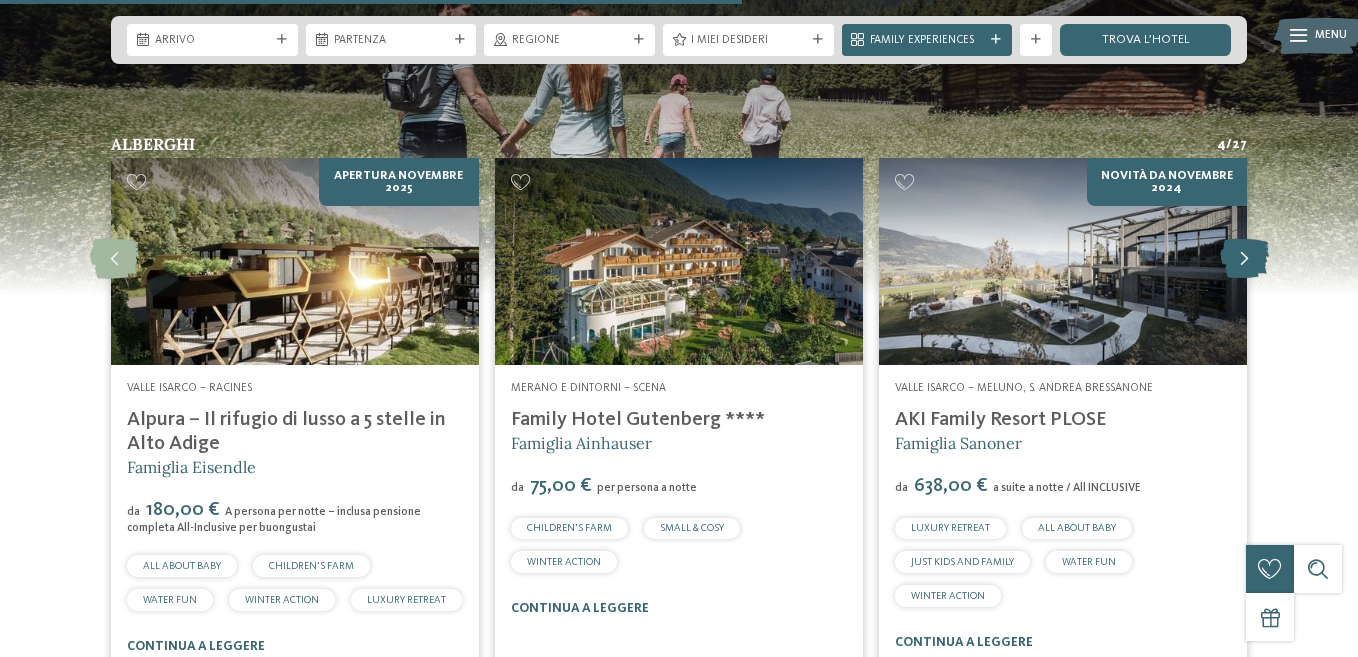 click at bounding box center [1244, 259] 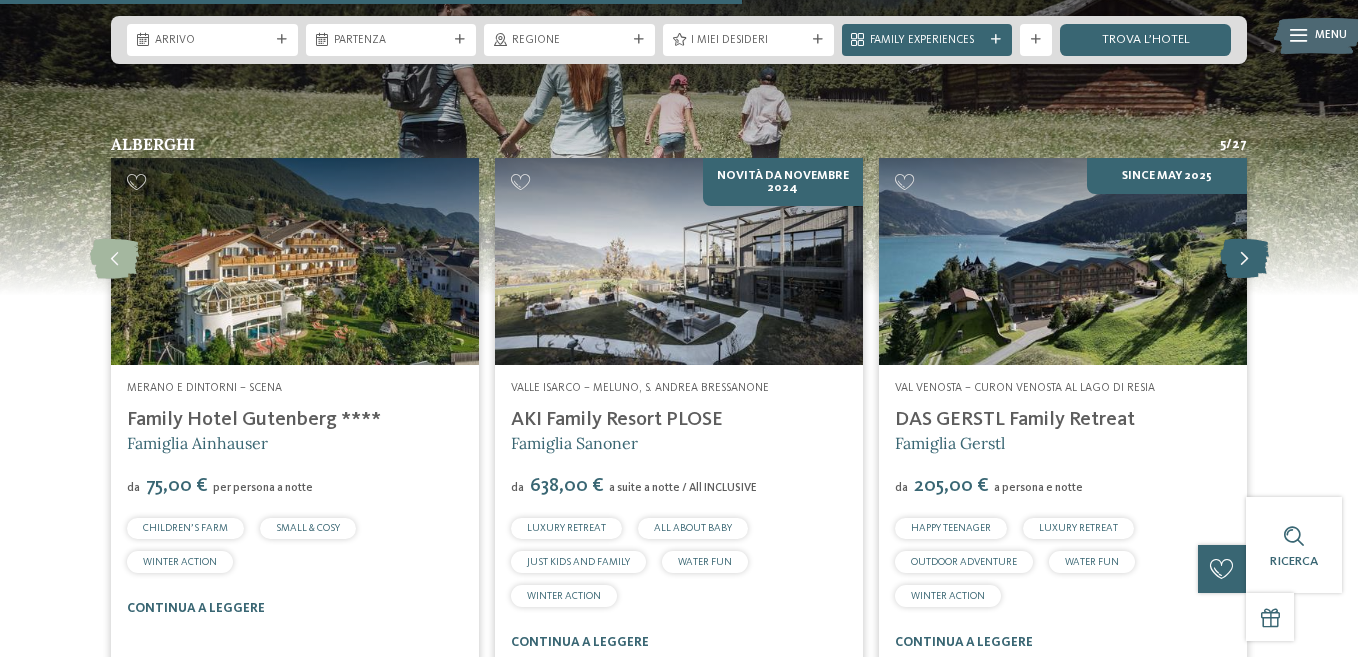 click at bounding box center (1244, 259) 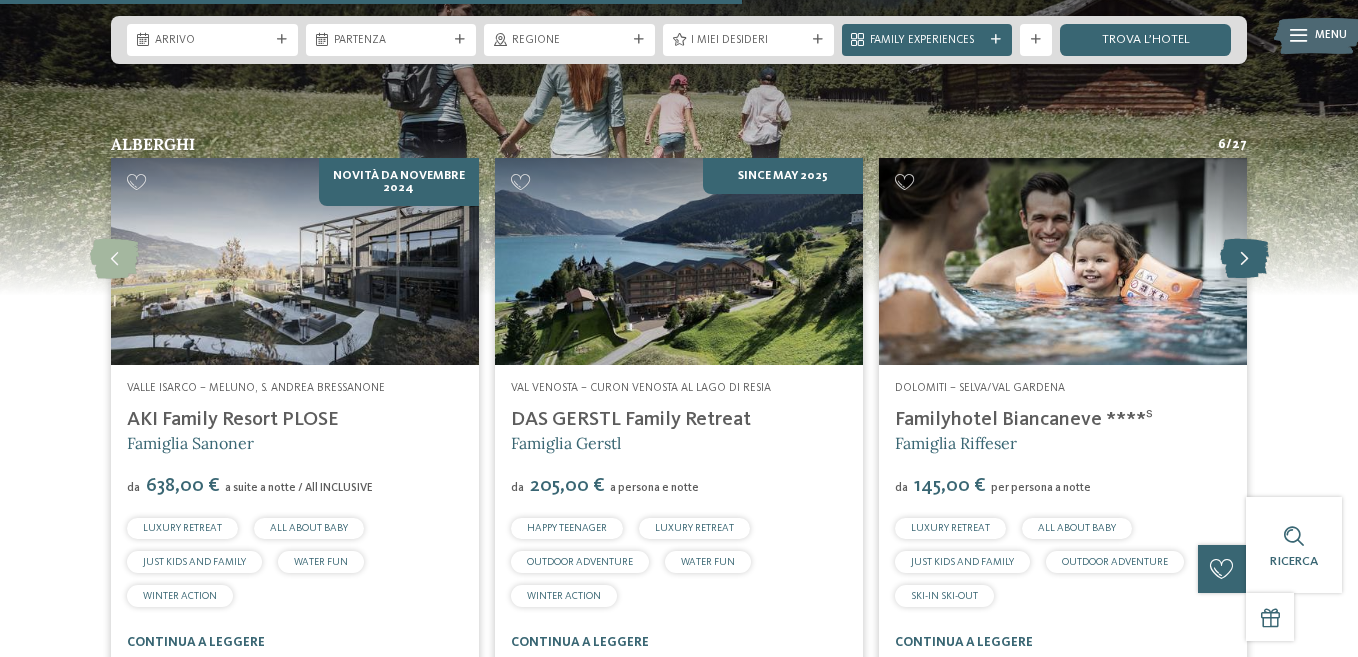 click at bounding box center (1244, 259) 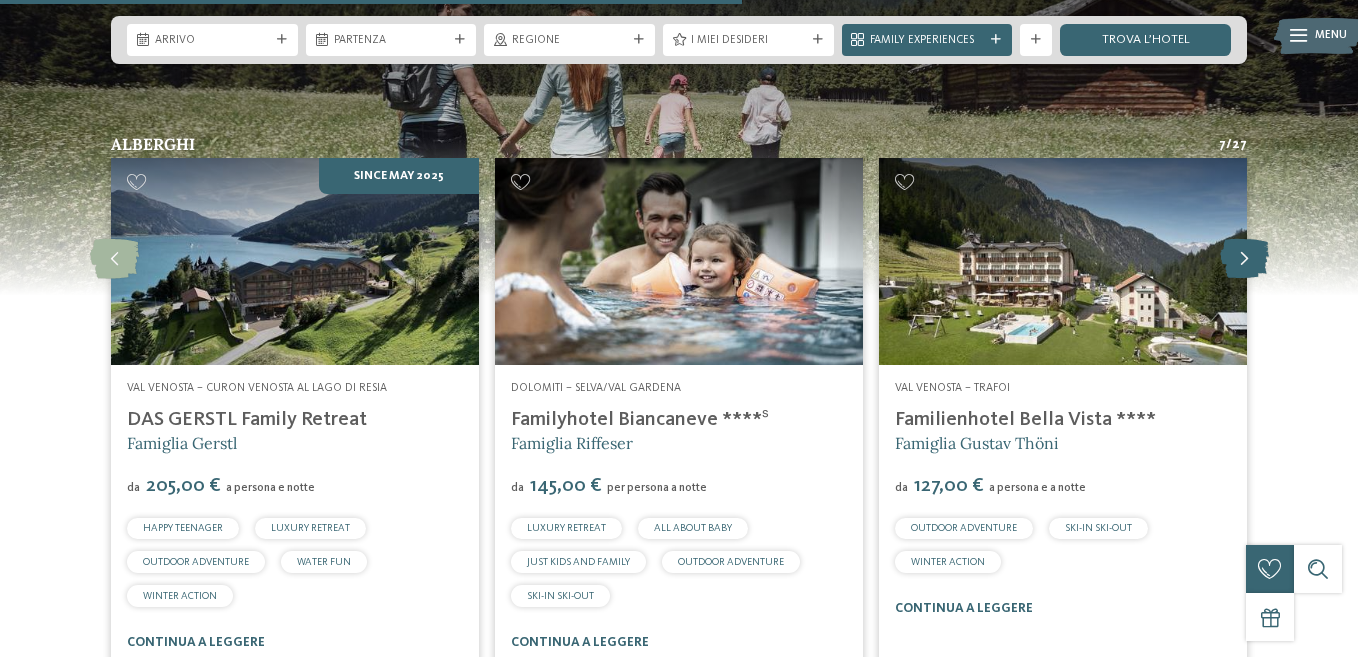 click at bounding box center [1244, 259] 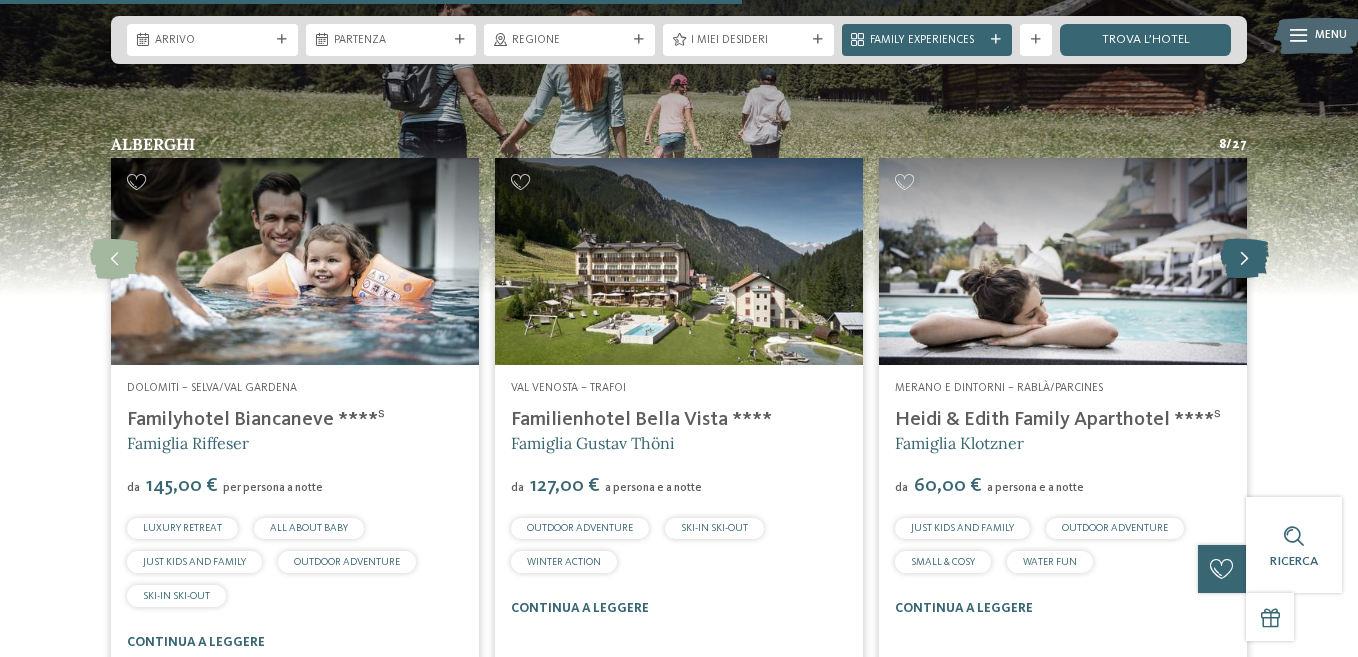 click at bounding box center (1244, 259) 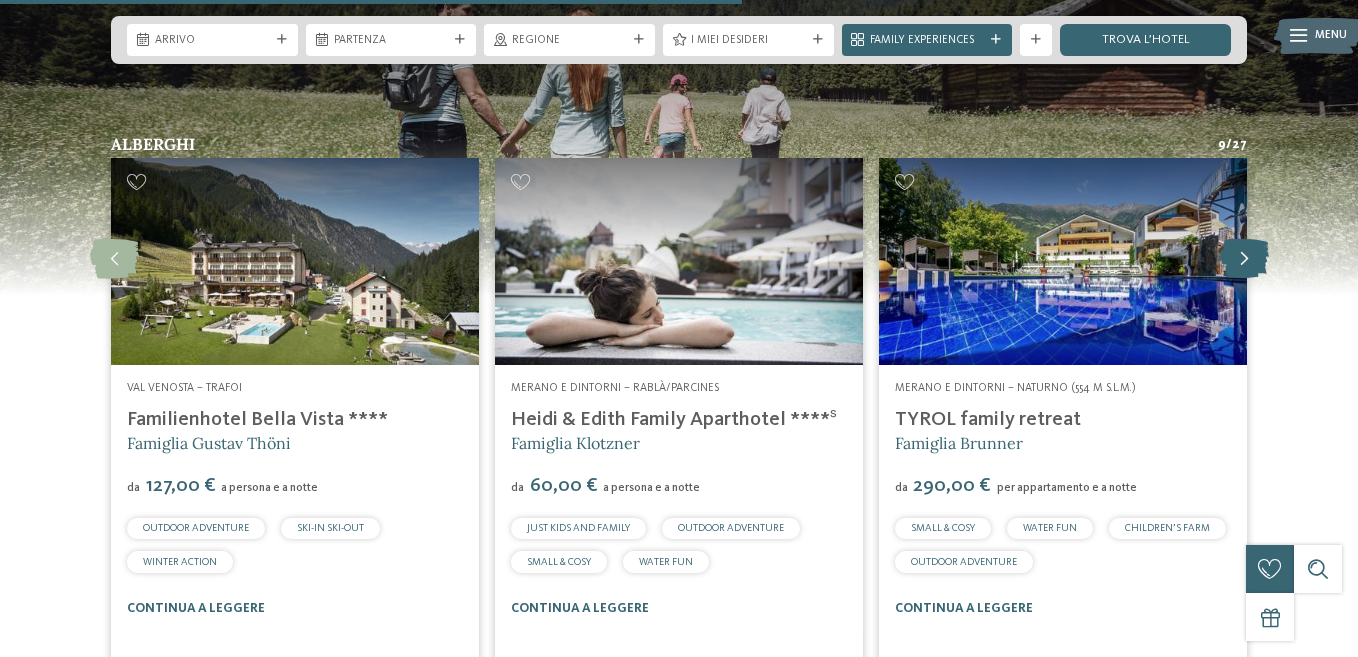 click at bounding box center [1244, 259] 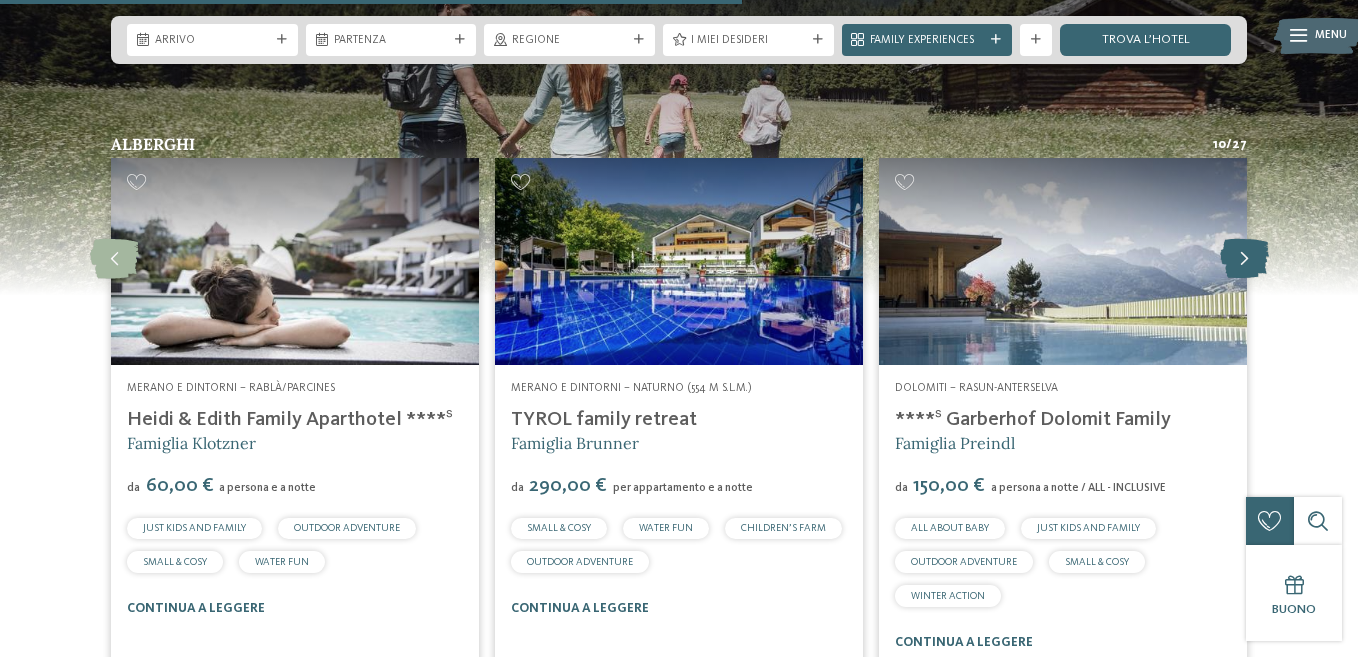 click at bounding box center [1244, 259] 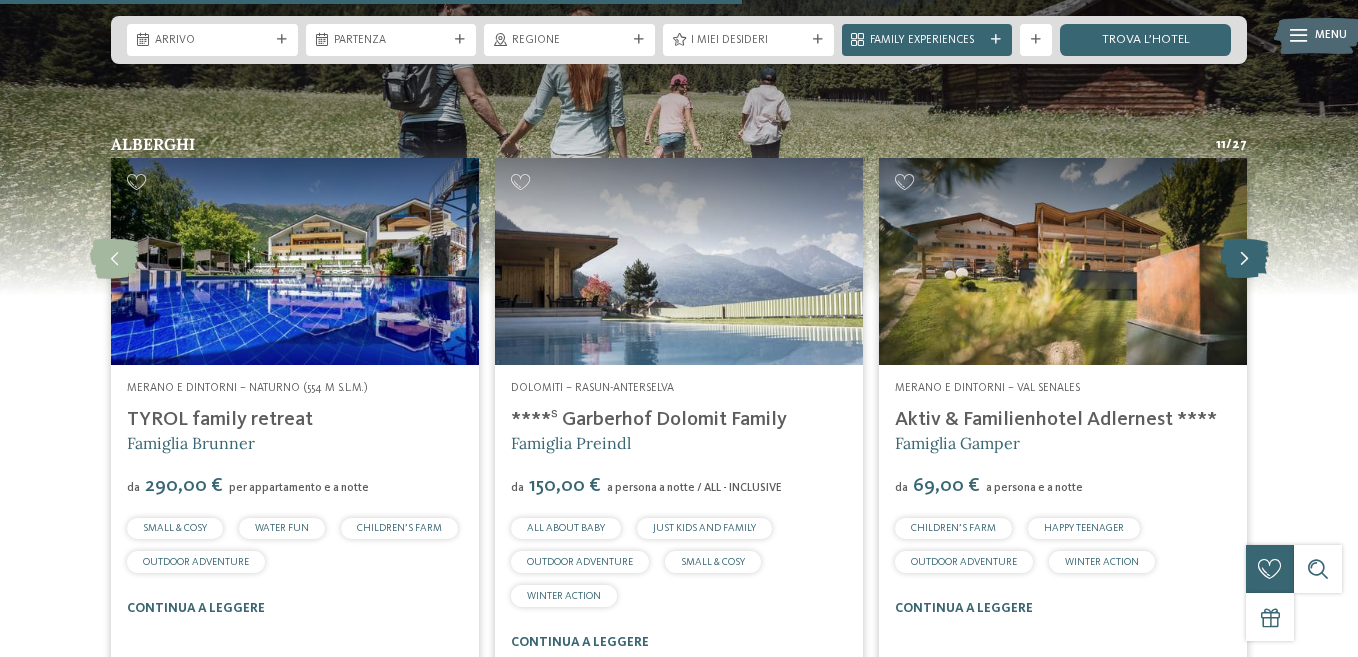 click at bounding box center [1244, 259] 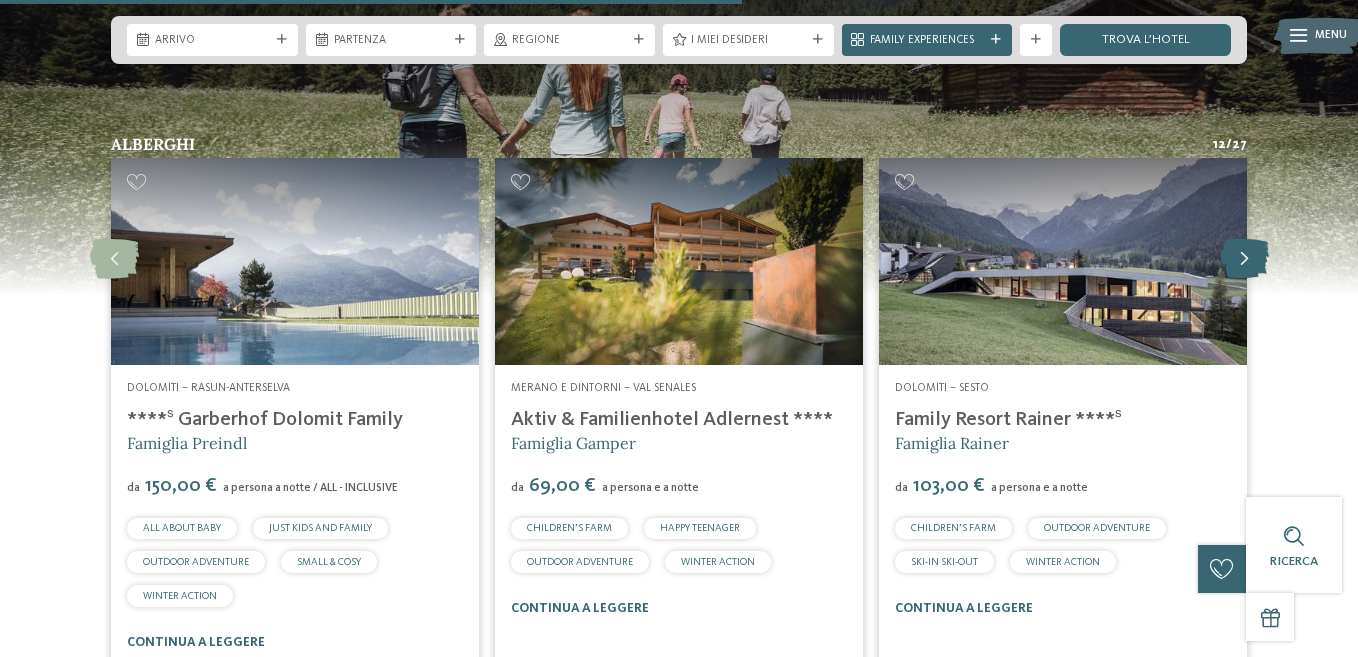 click at bounding box center (1244, 259) 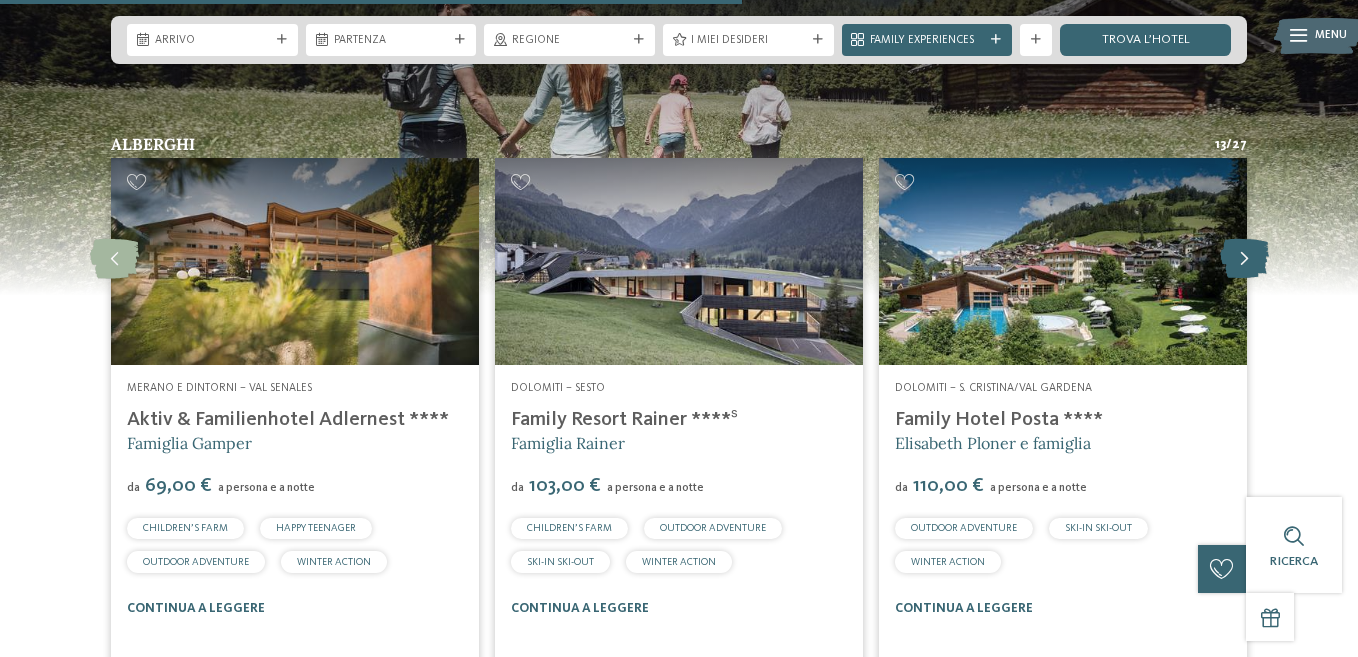 click at bounding box center (1244, 259) 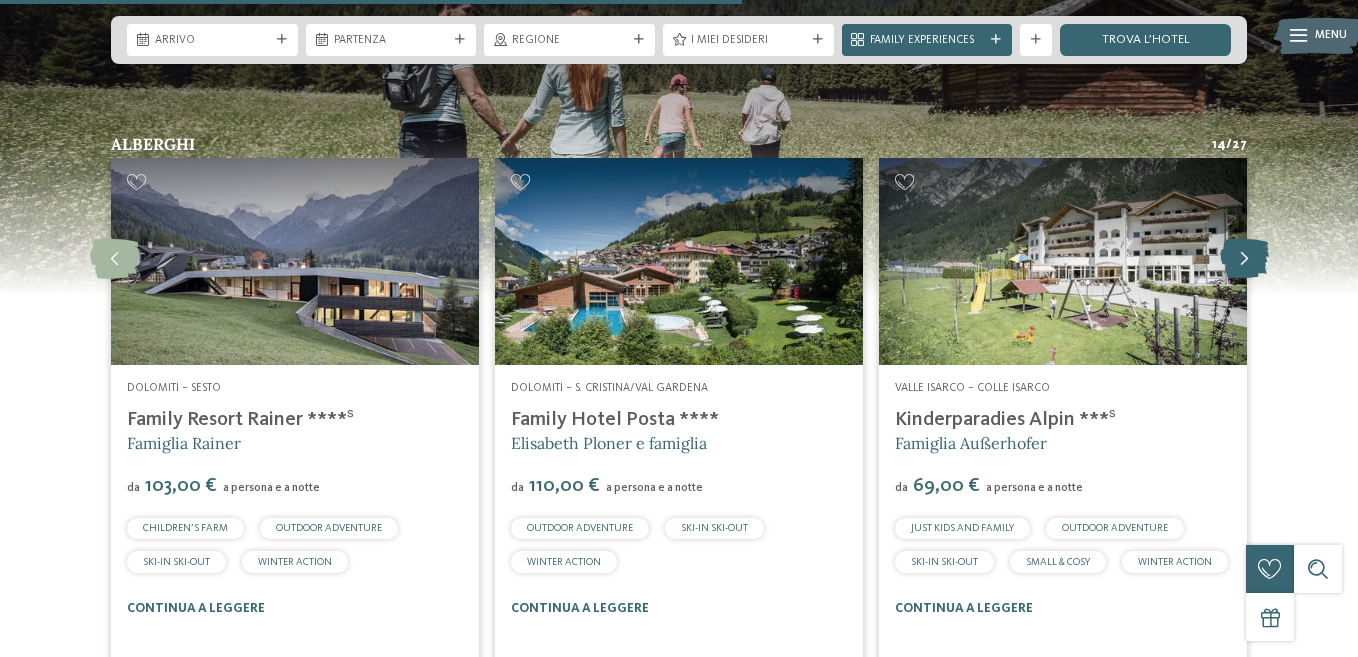click at bounding box center [1244, 259] 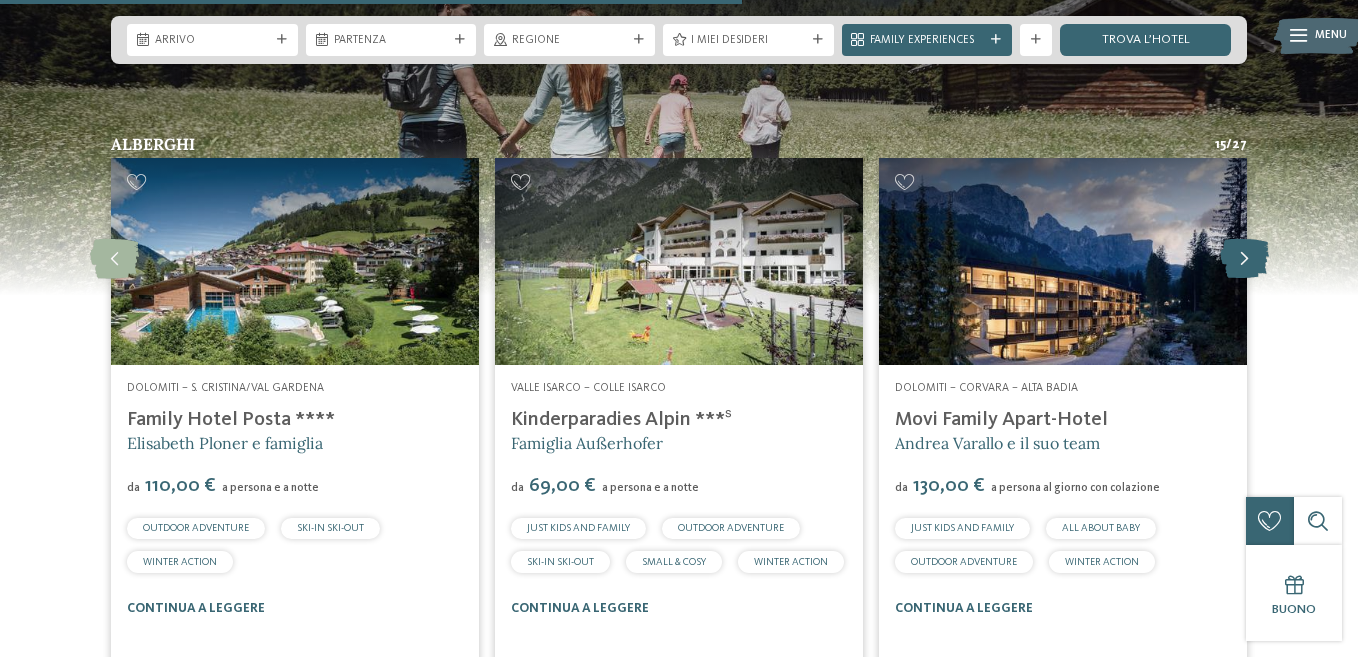 click at bounding box center [1244, 259] 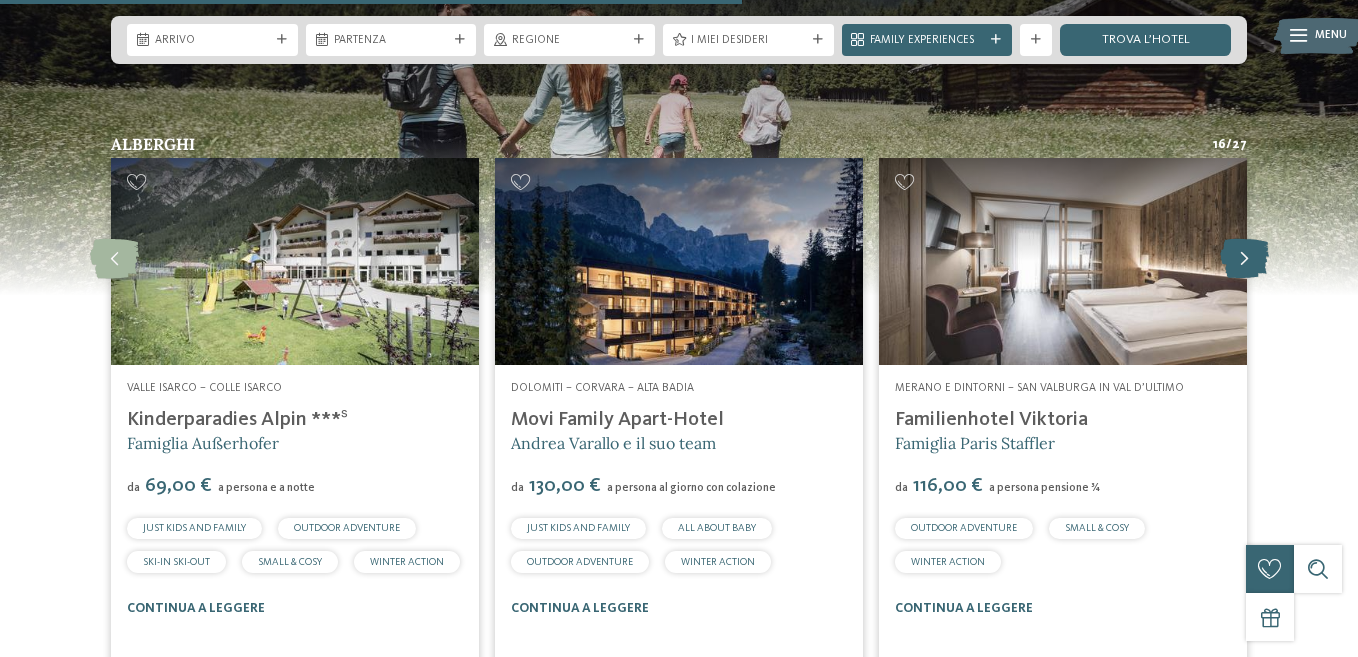 click at bounding box center [1244, 259] 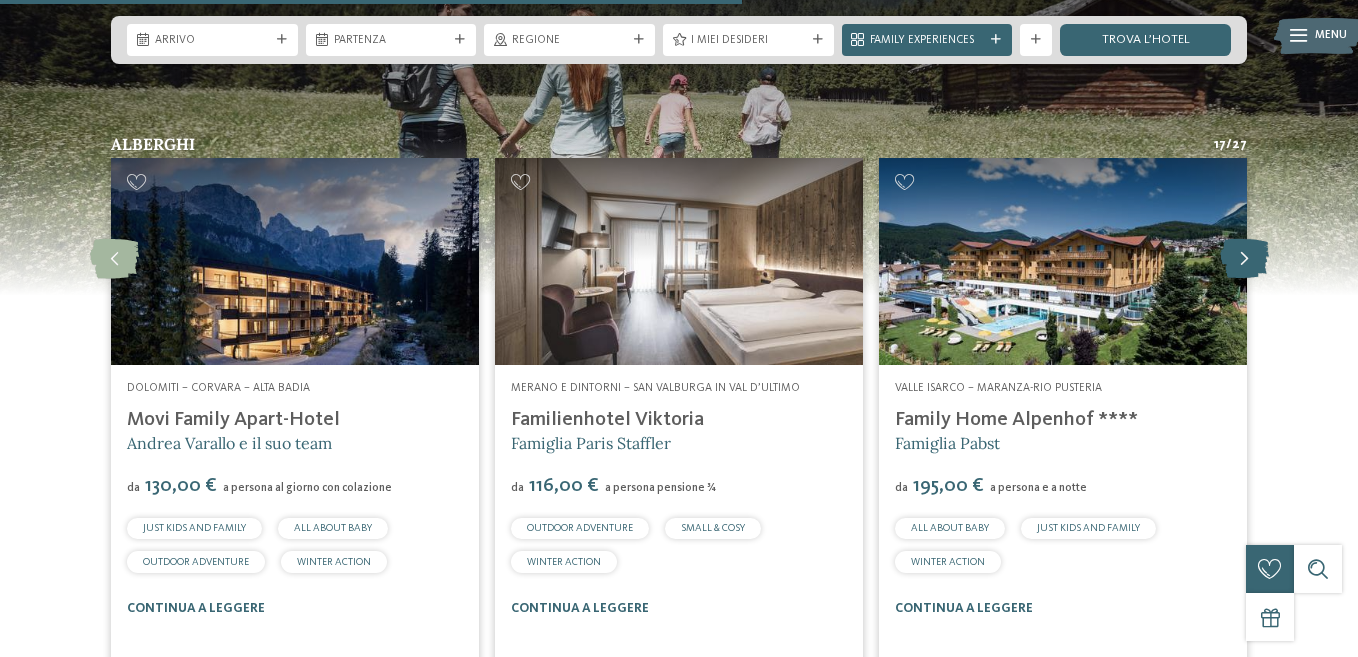 click at bounding box center [1244, 259] 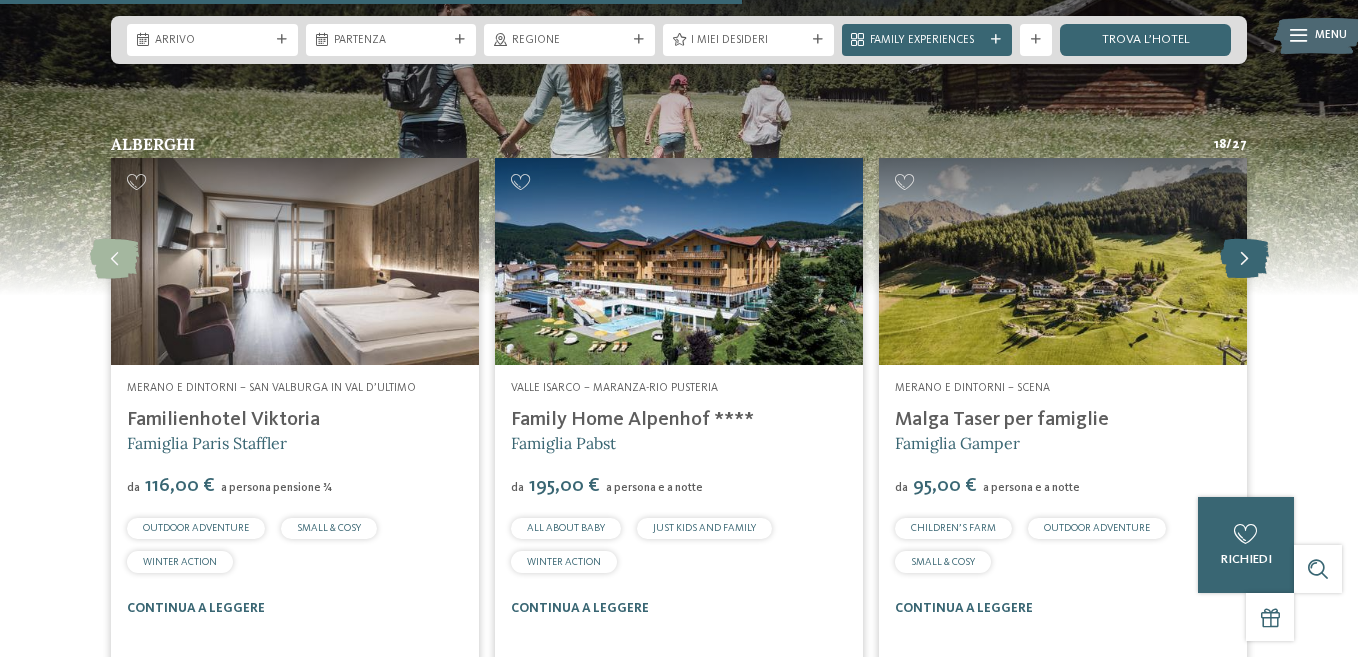 click at bounding box center [1244, 259] 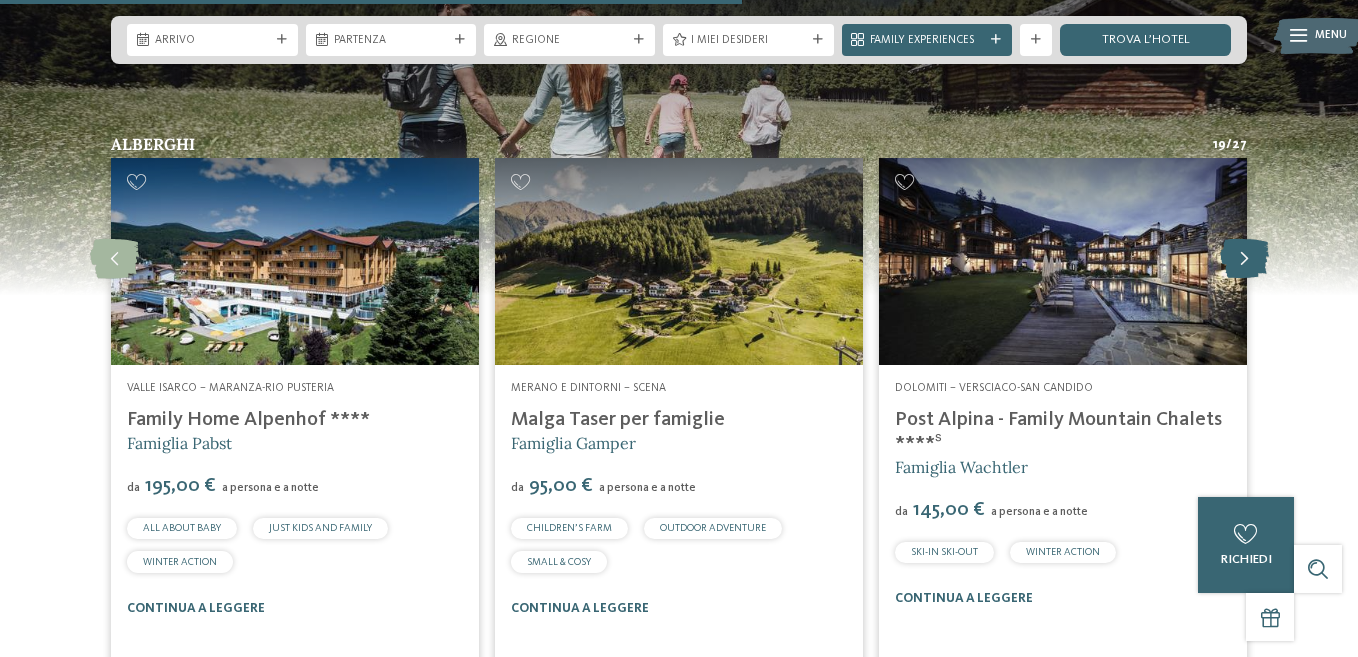 click at bounding box center (1244, 259) 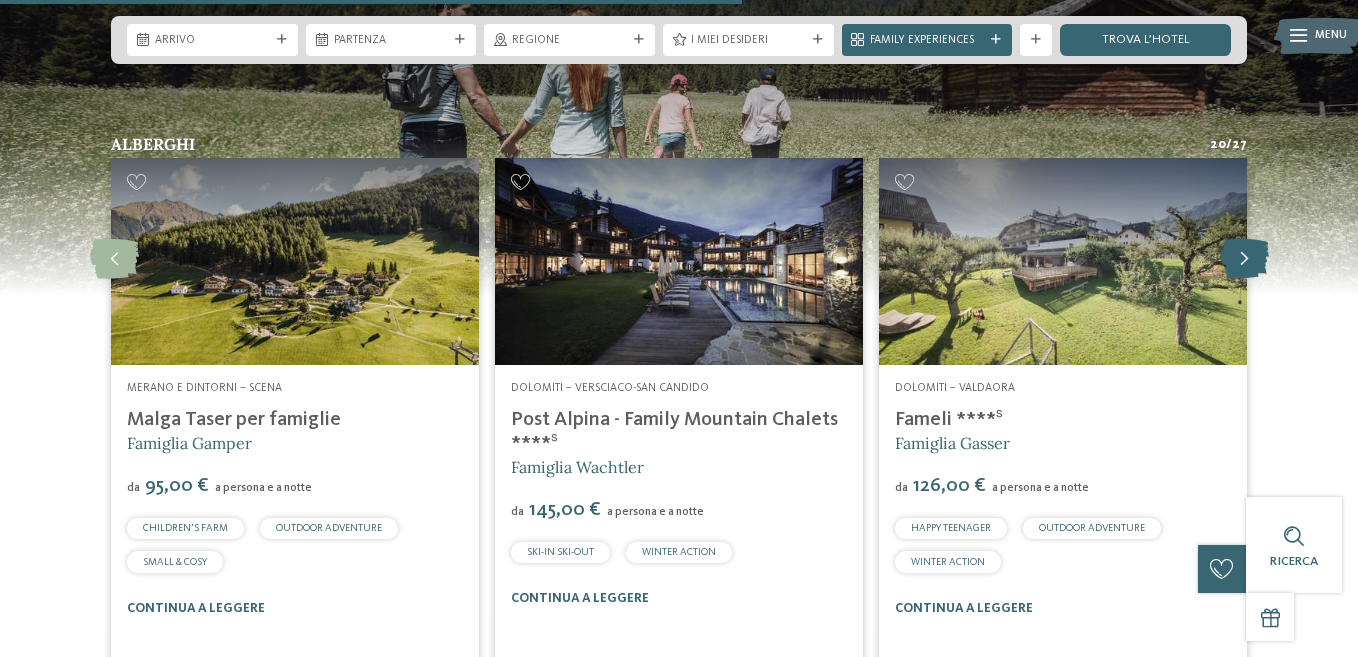 click at bounding box center [1244, 259] 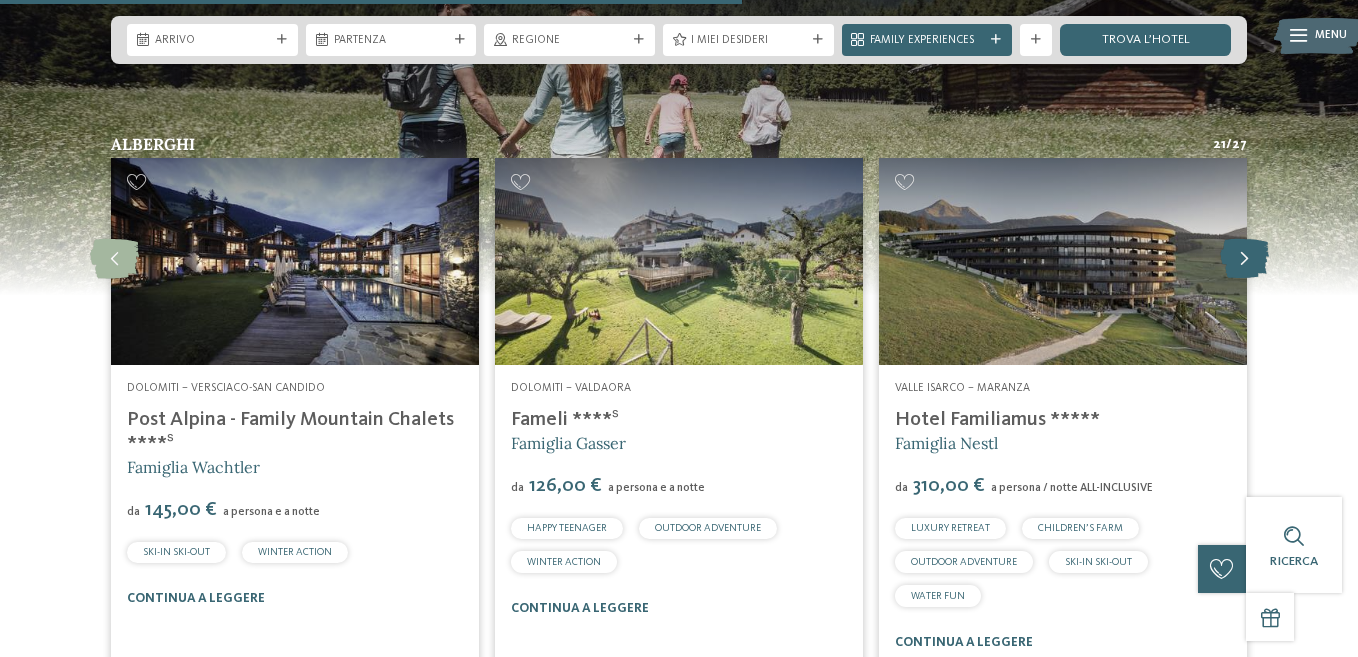 click at bounding box center [1244, 259] 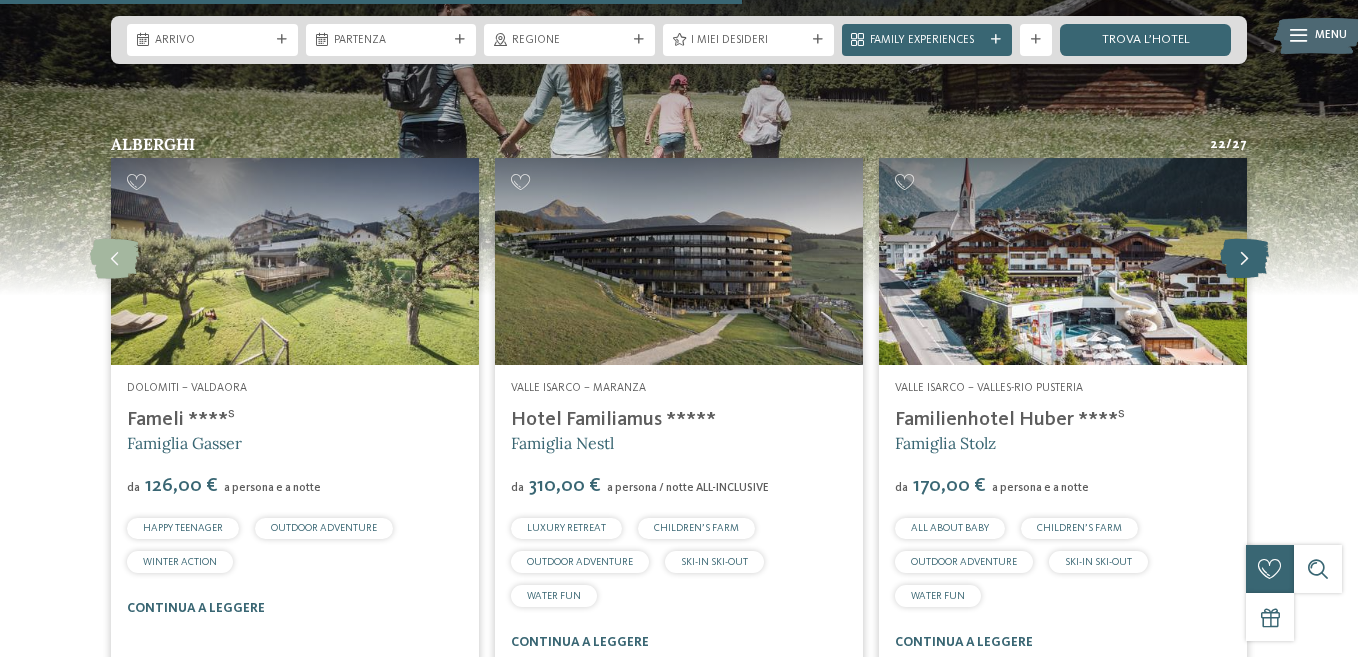 click at bounding box center (1244, 259) 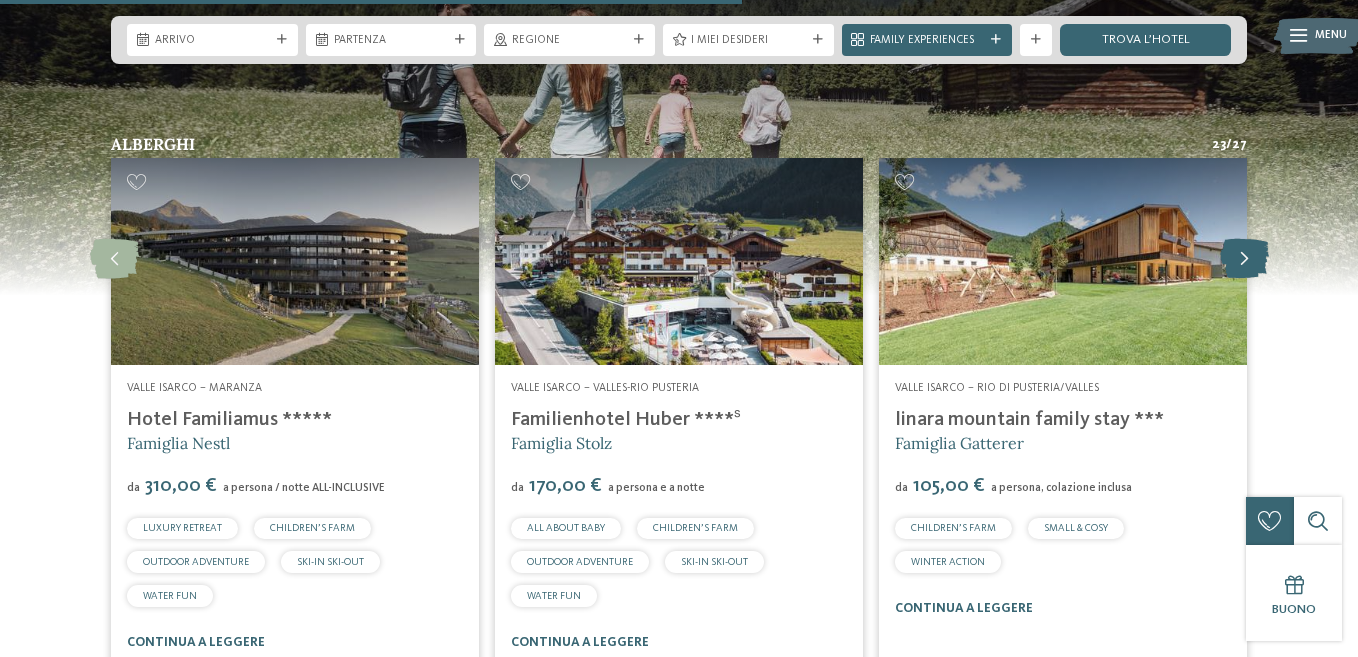 click at bounding box center [1244, 259] 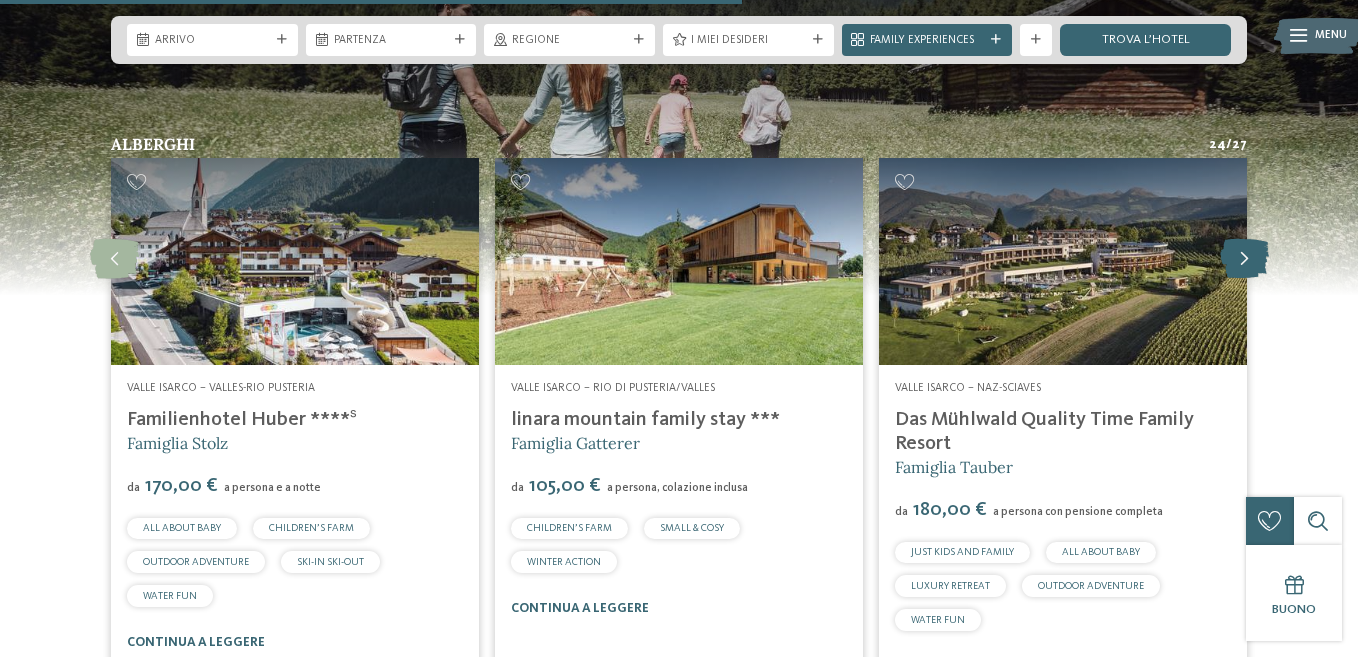 click at bounding box center (1244, 259) 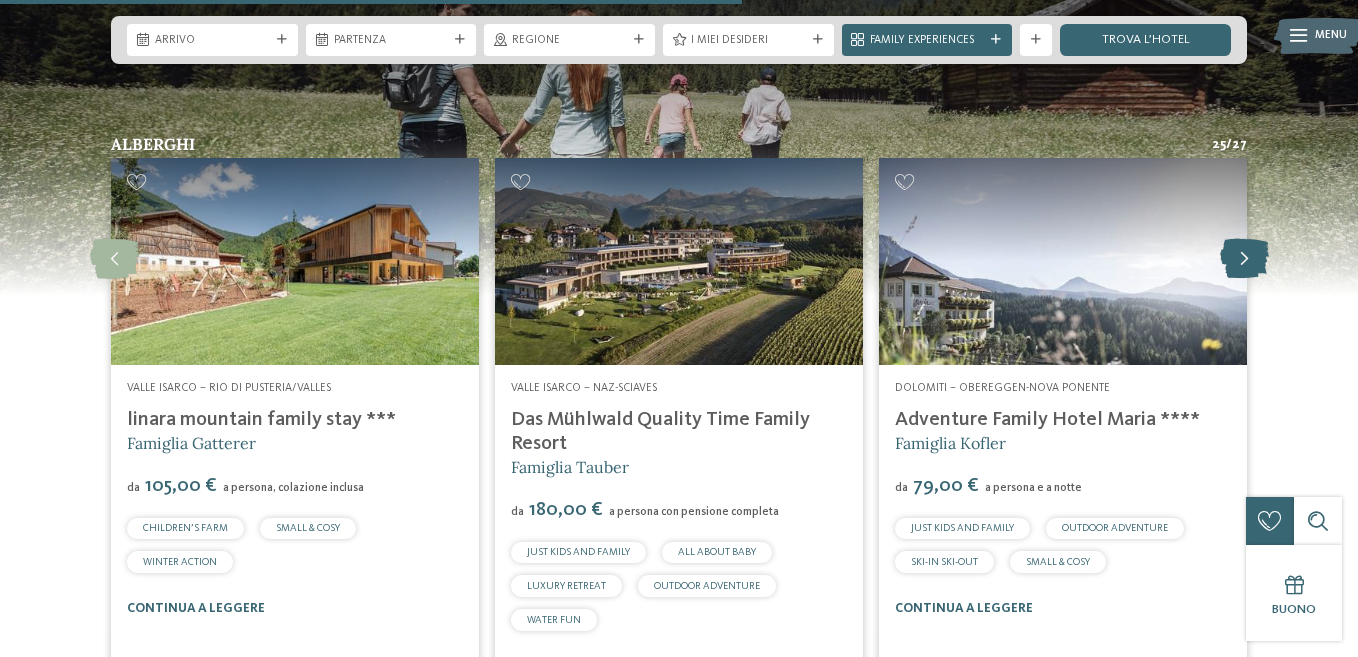 click at bounding box center (1244, 259) 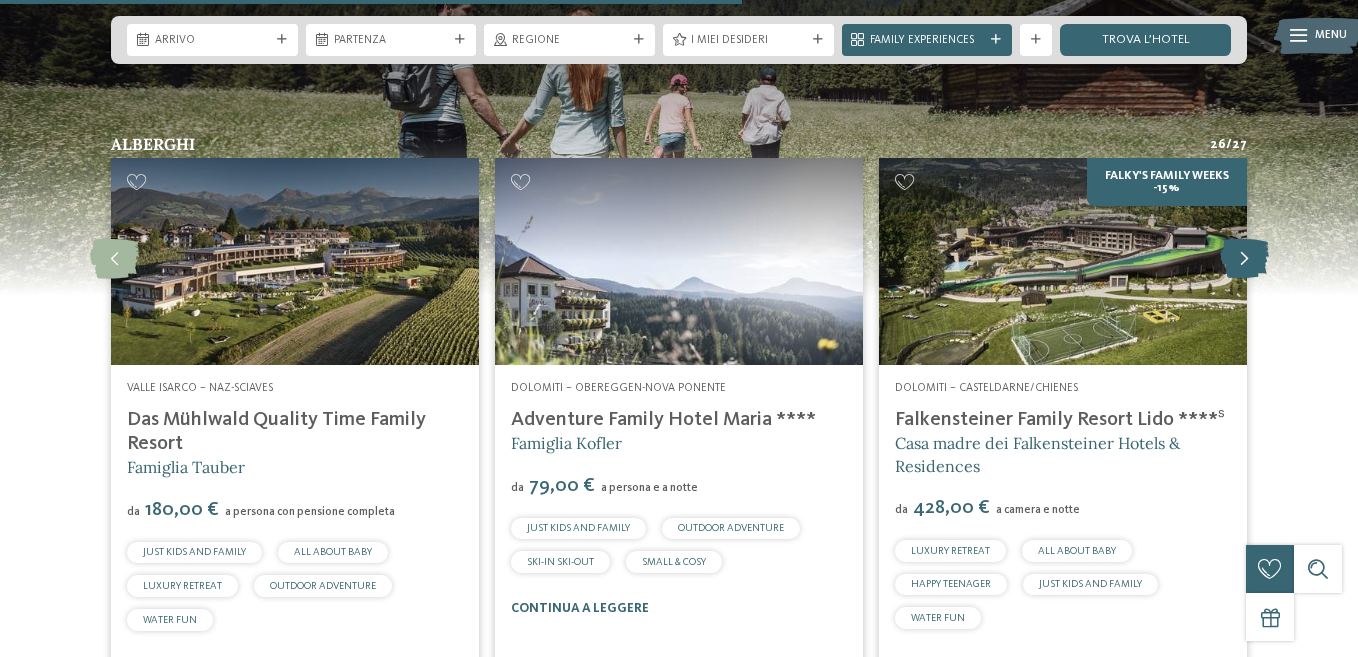 click at bounding box center (1244, 259) 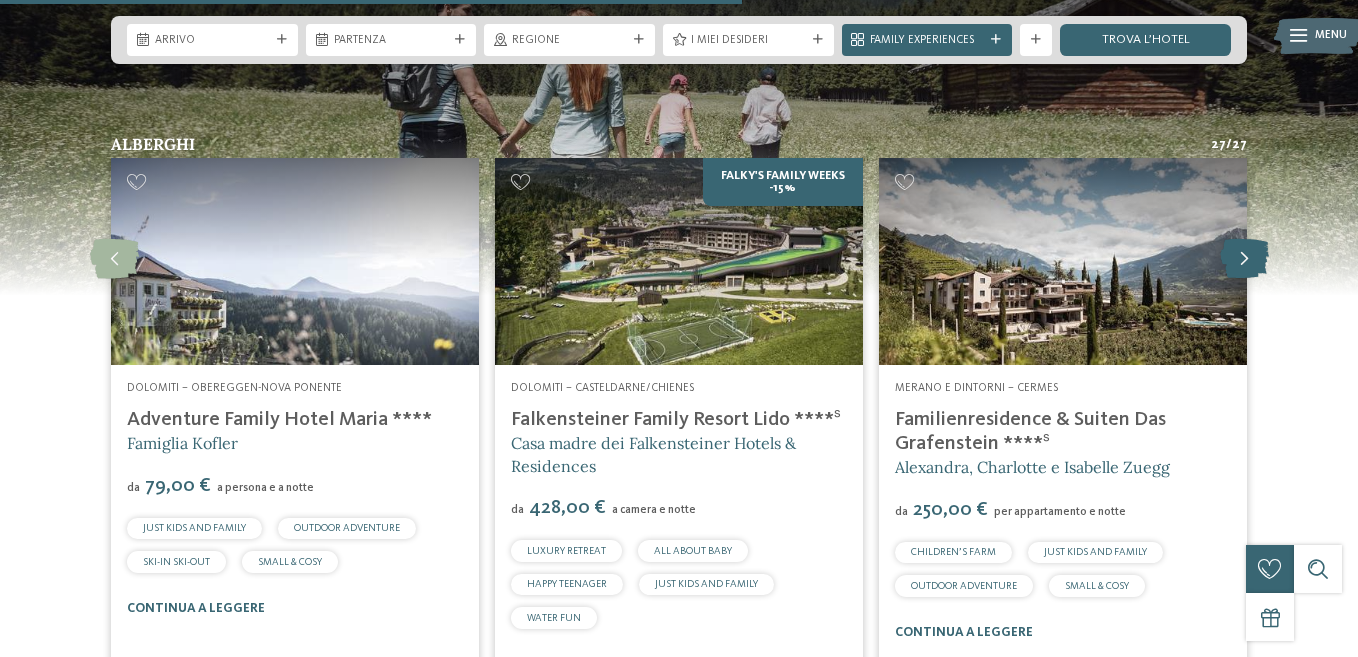 click at bounding box center (1244, 259) 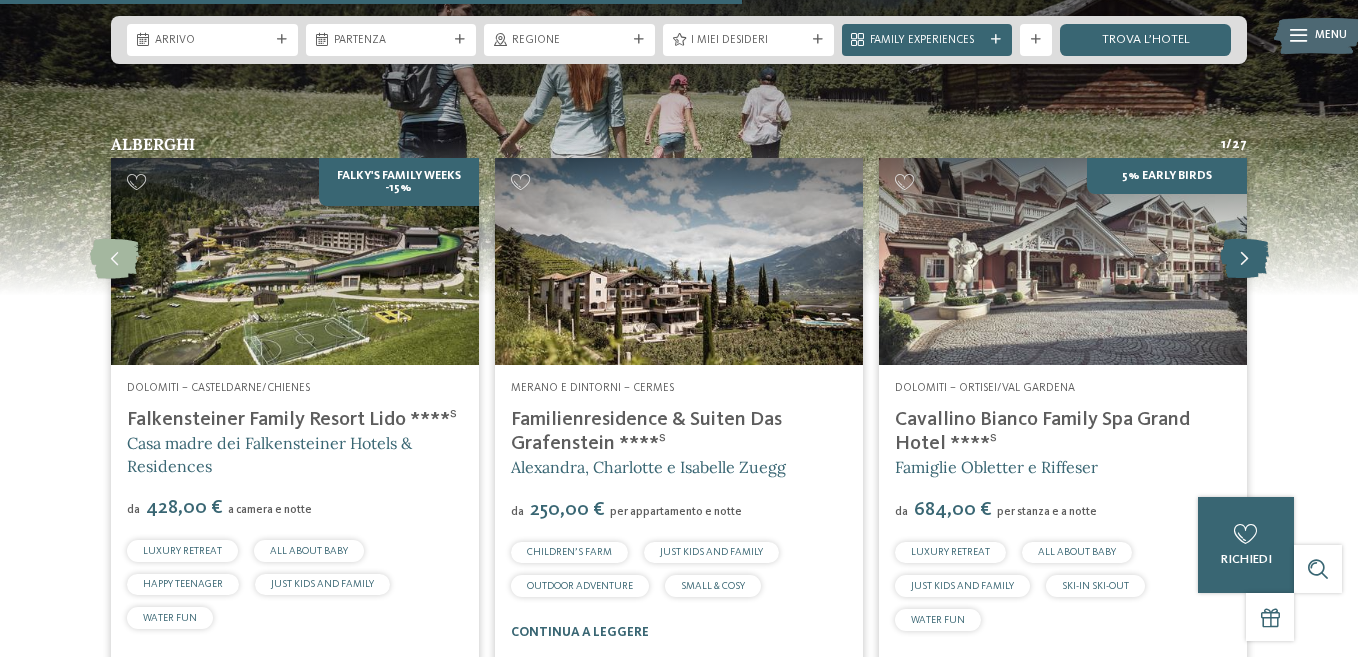 click at bounding box center [1244, 259] 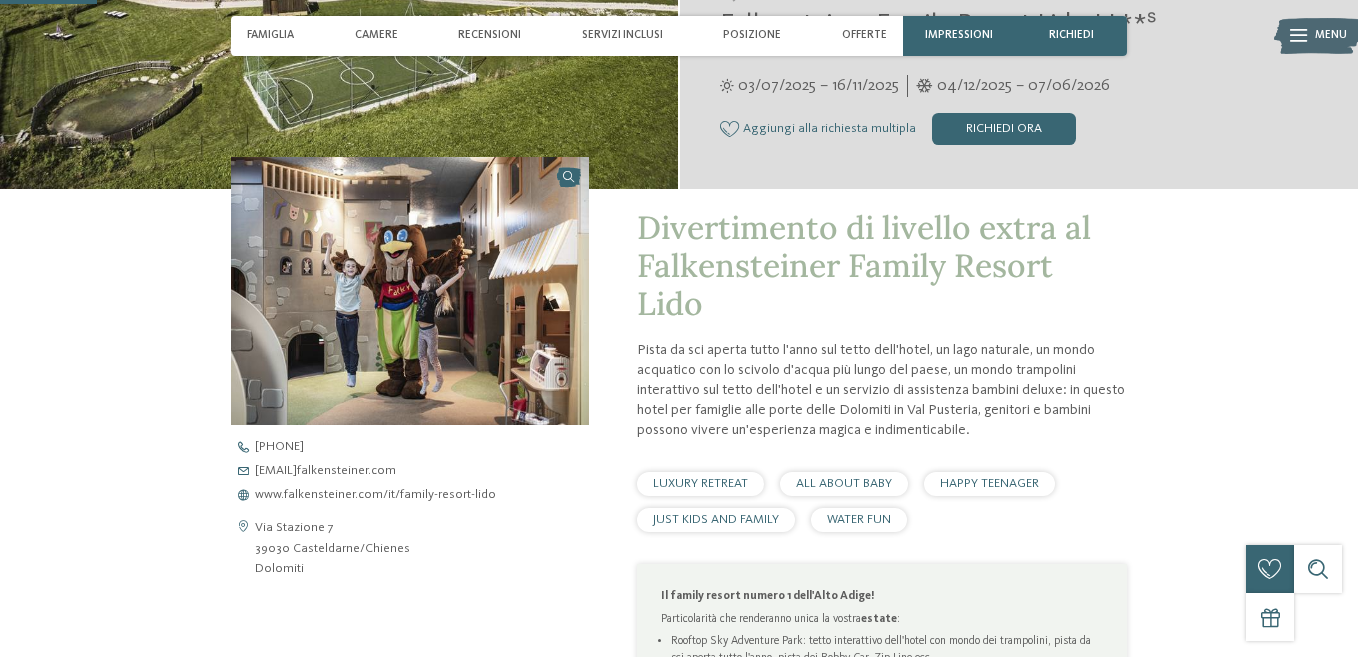scroll, scrollTop: 400, scrollLeft: 0, axis: vertical 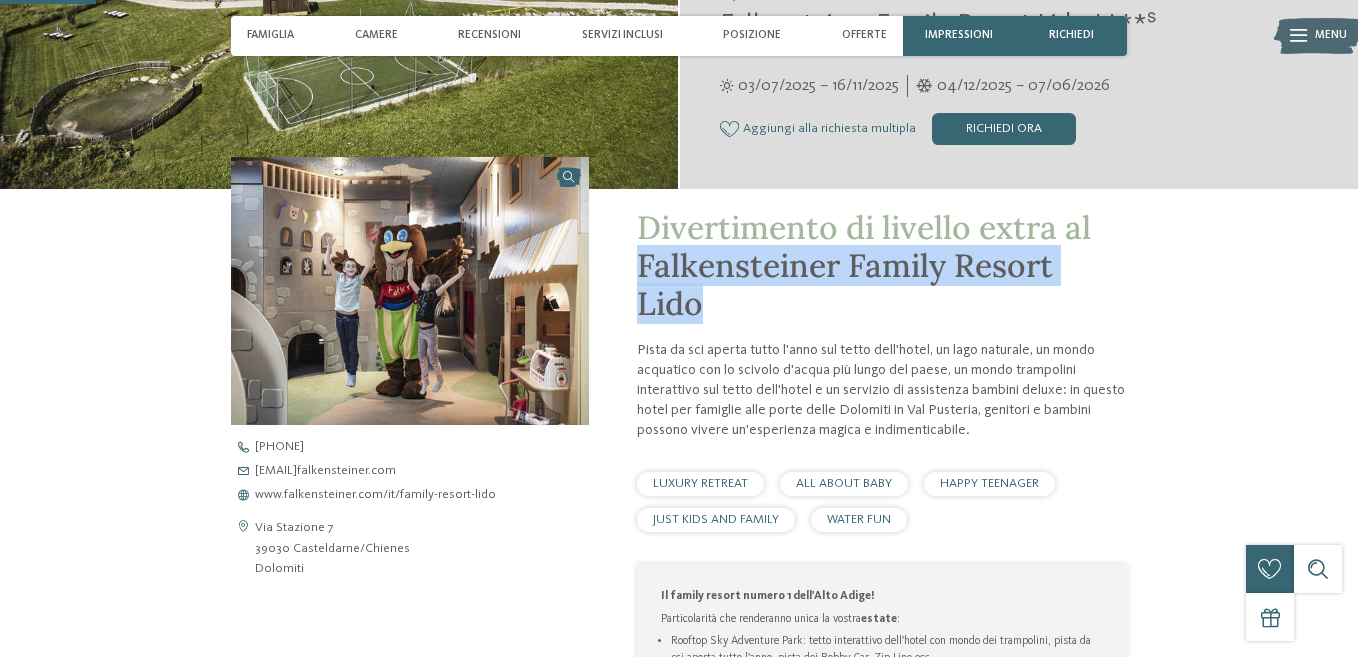 drag, startPoint x: 640, startPoint y: 268, endPoint x: 715, endPoint y: 312, distance: 86.95401 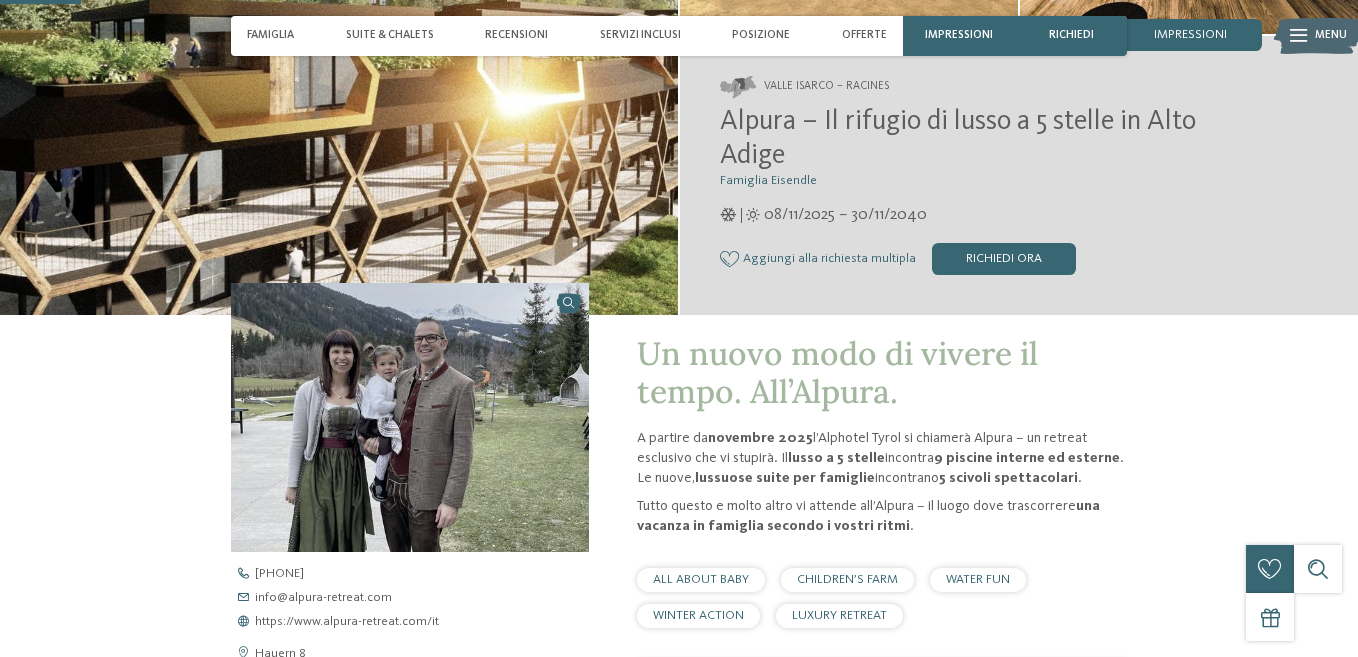 scroll, scrollTop: 300, scrollLeft: 0, axis: vertical 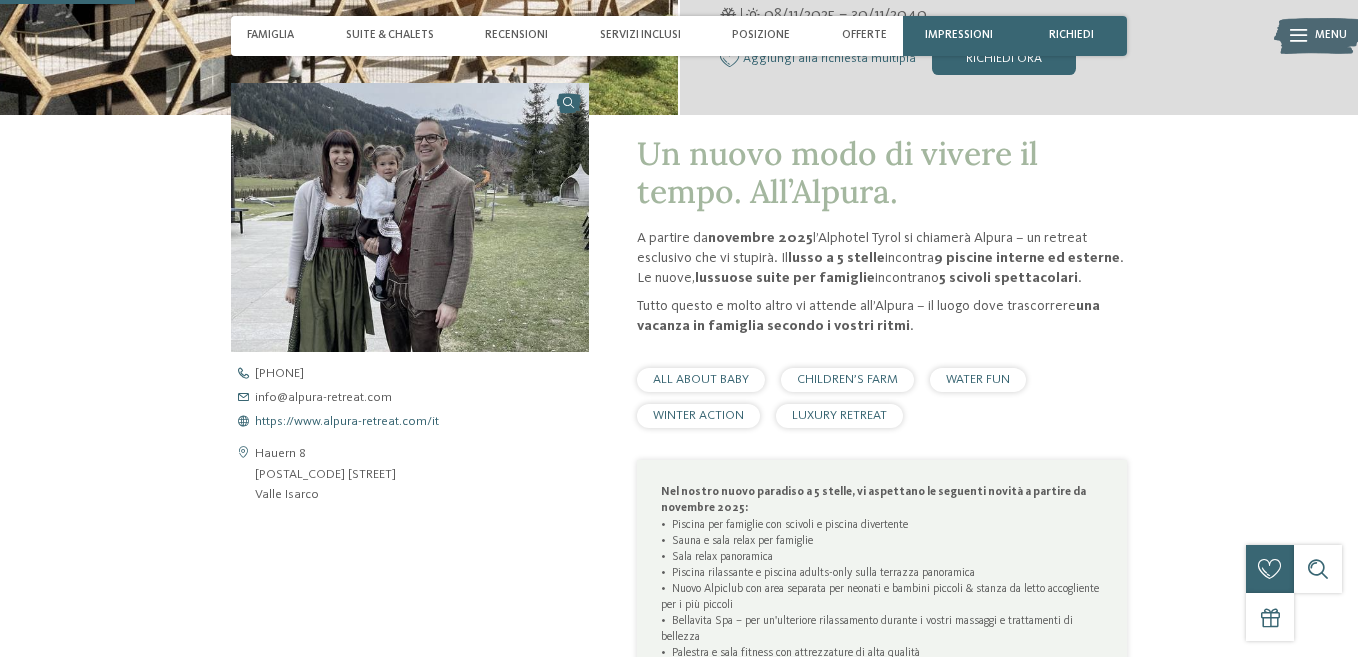 click on "https://www.alpura-retreat.com/it" at bounding box center (347, 422) 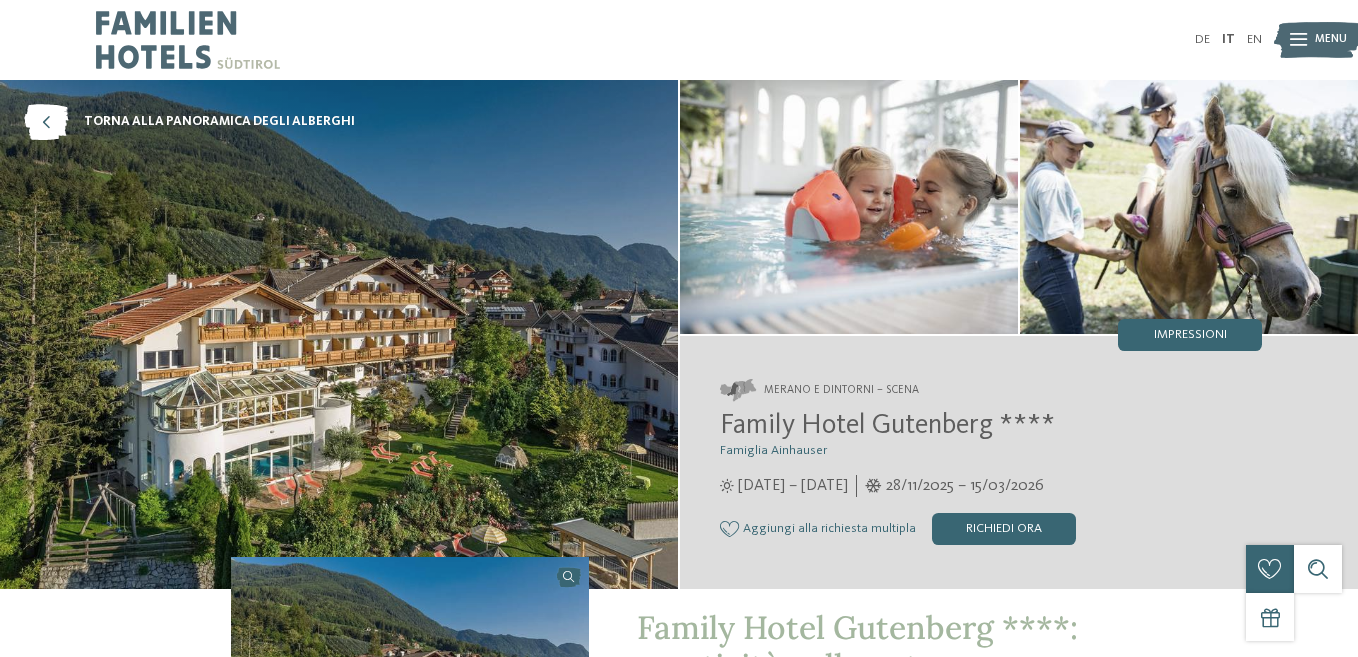 scroll, scrollTop: 0, scrollLeft: 0, axis: both 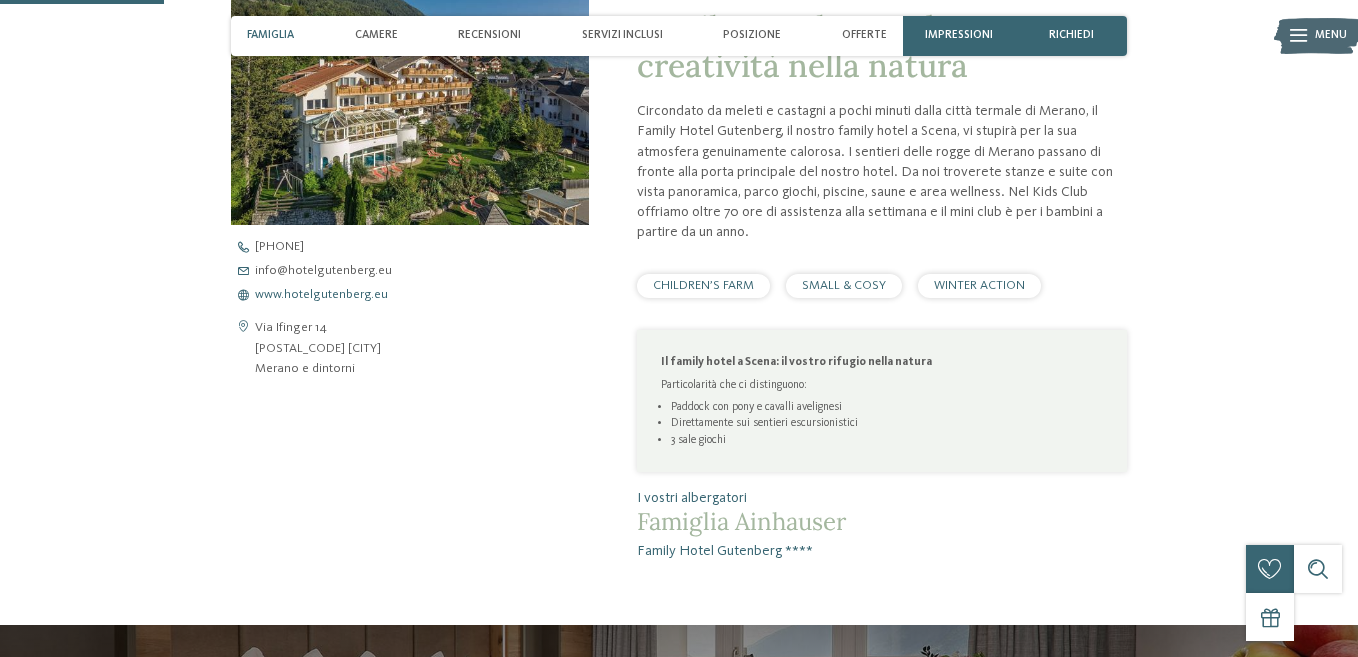 click on "www.hotelgutenberg.eu" at bounding box center [321, 295] 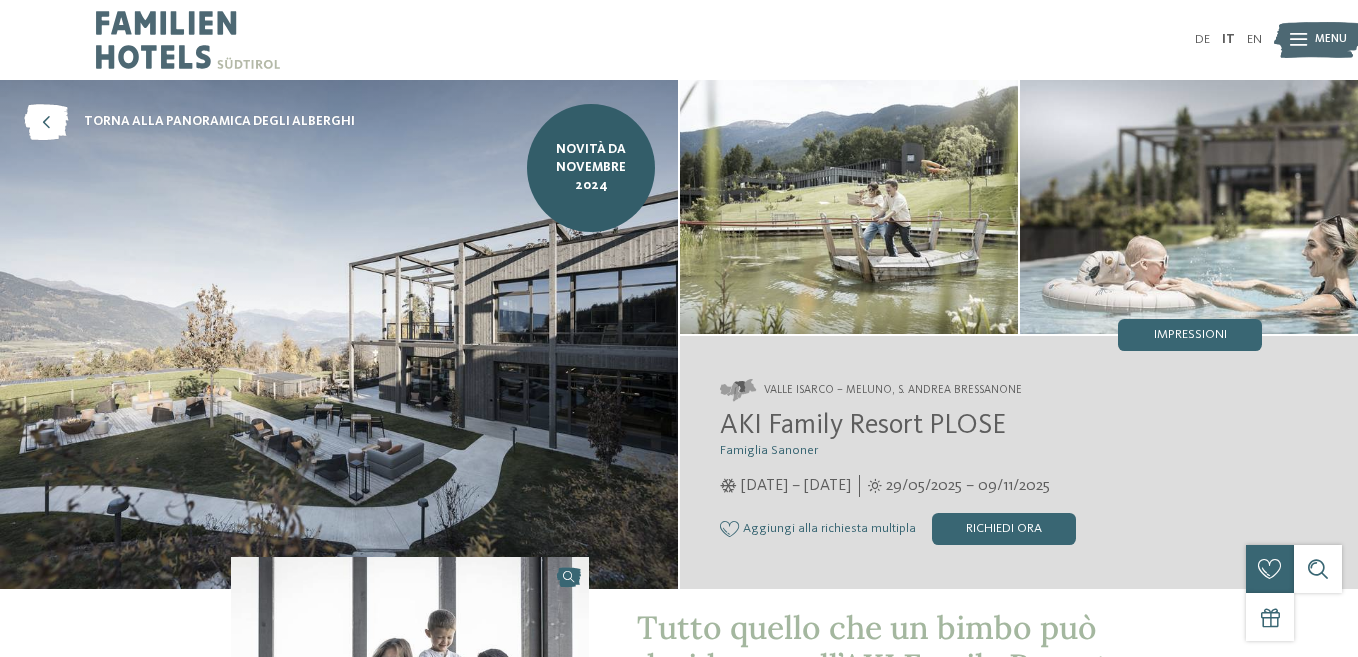 scroll, scrollTop: 0, scrollLeft: 0, axis: both 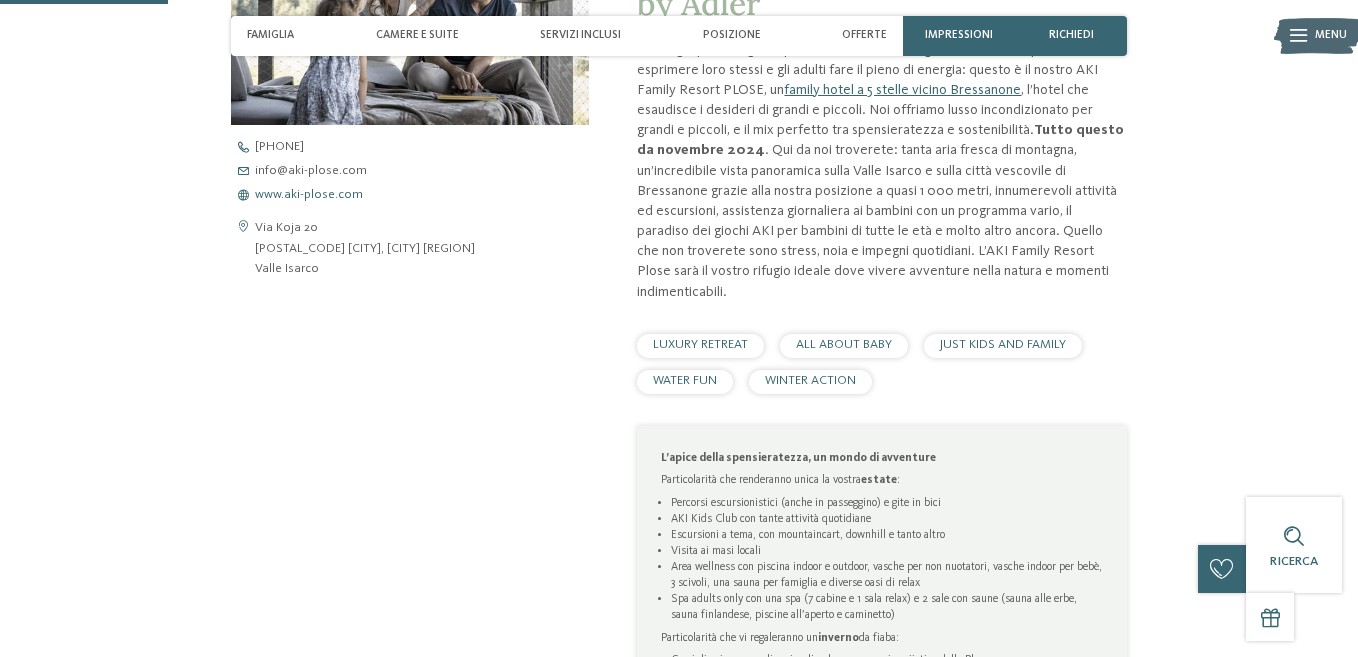 click on "www.aki-plose.com" at bounding box center [309, 195] 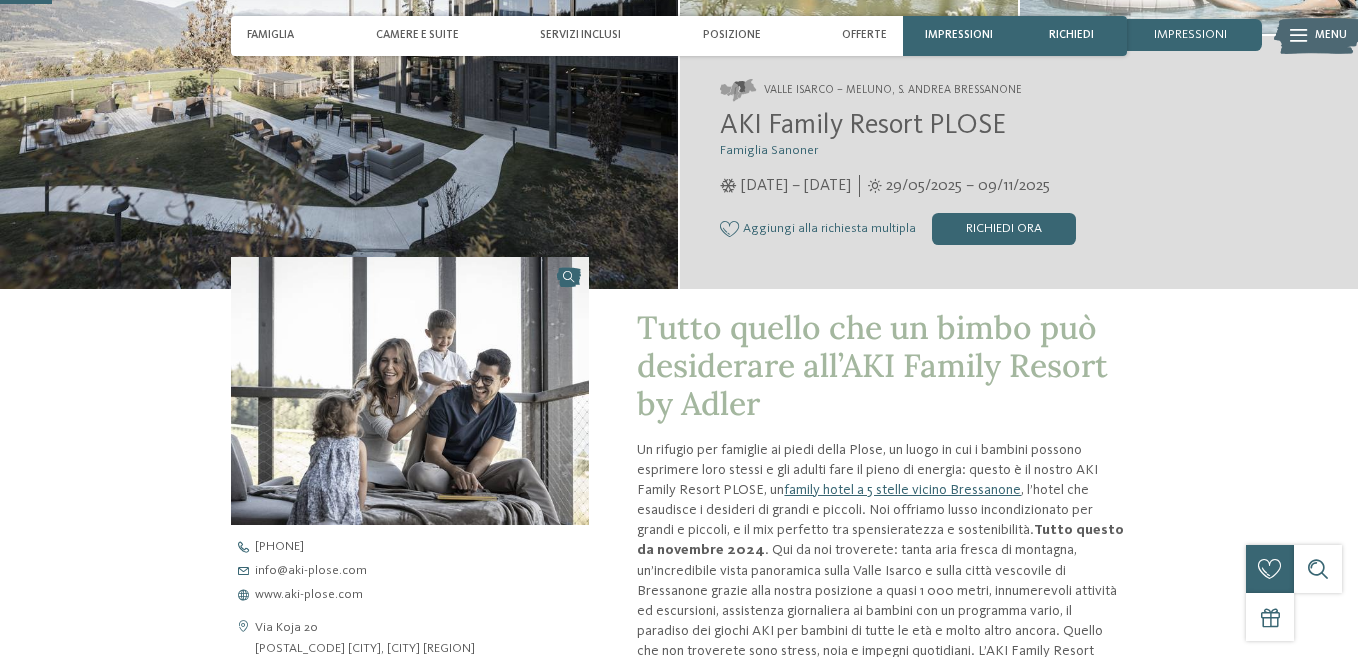 scroll, scrollTop: 0, scrollLeft: 0, axis: both 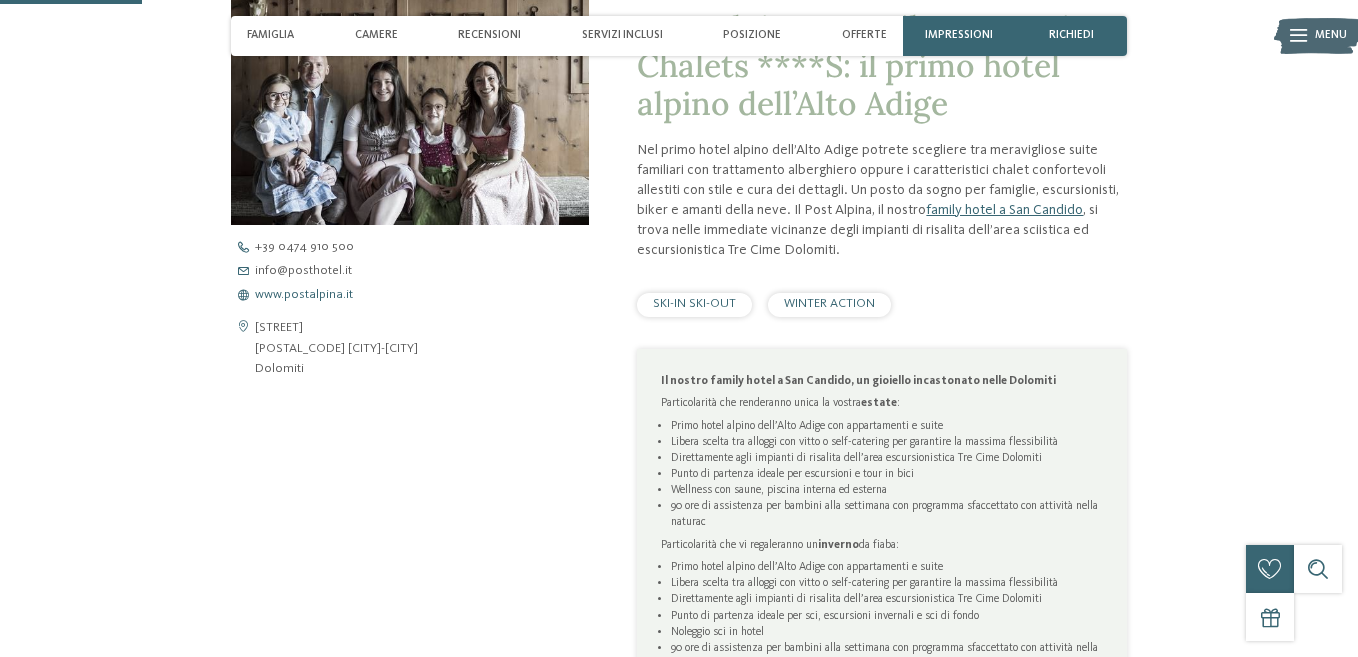 click on "www.postalpina.it" at bounding box center (304, 295) 